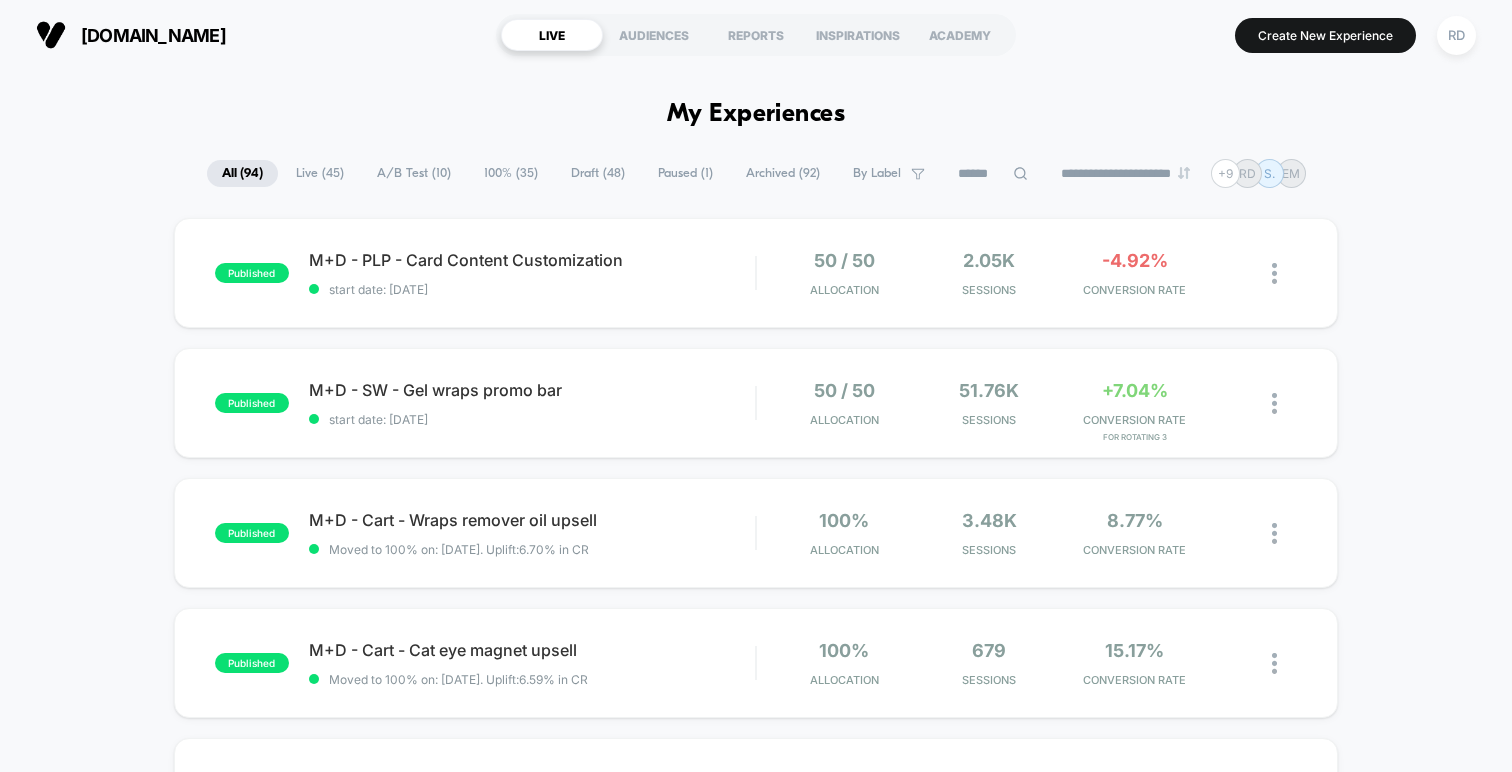 scroll, scrollTop: 0, scrollLeft: 0, axis: both 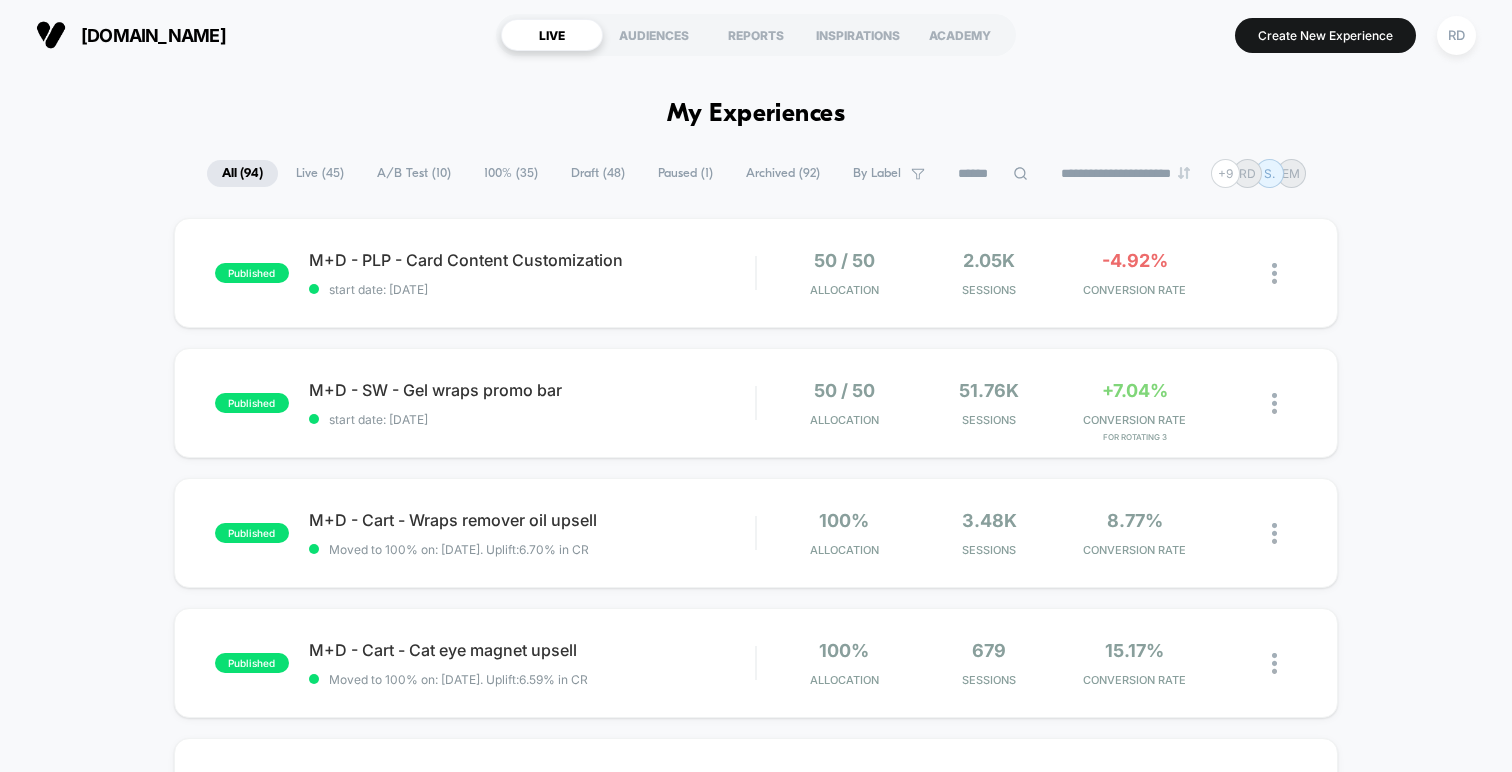 click 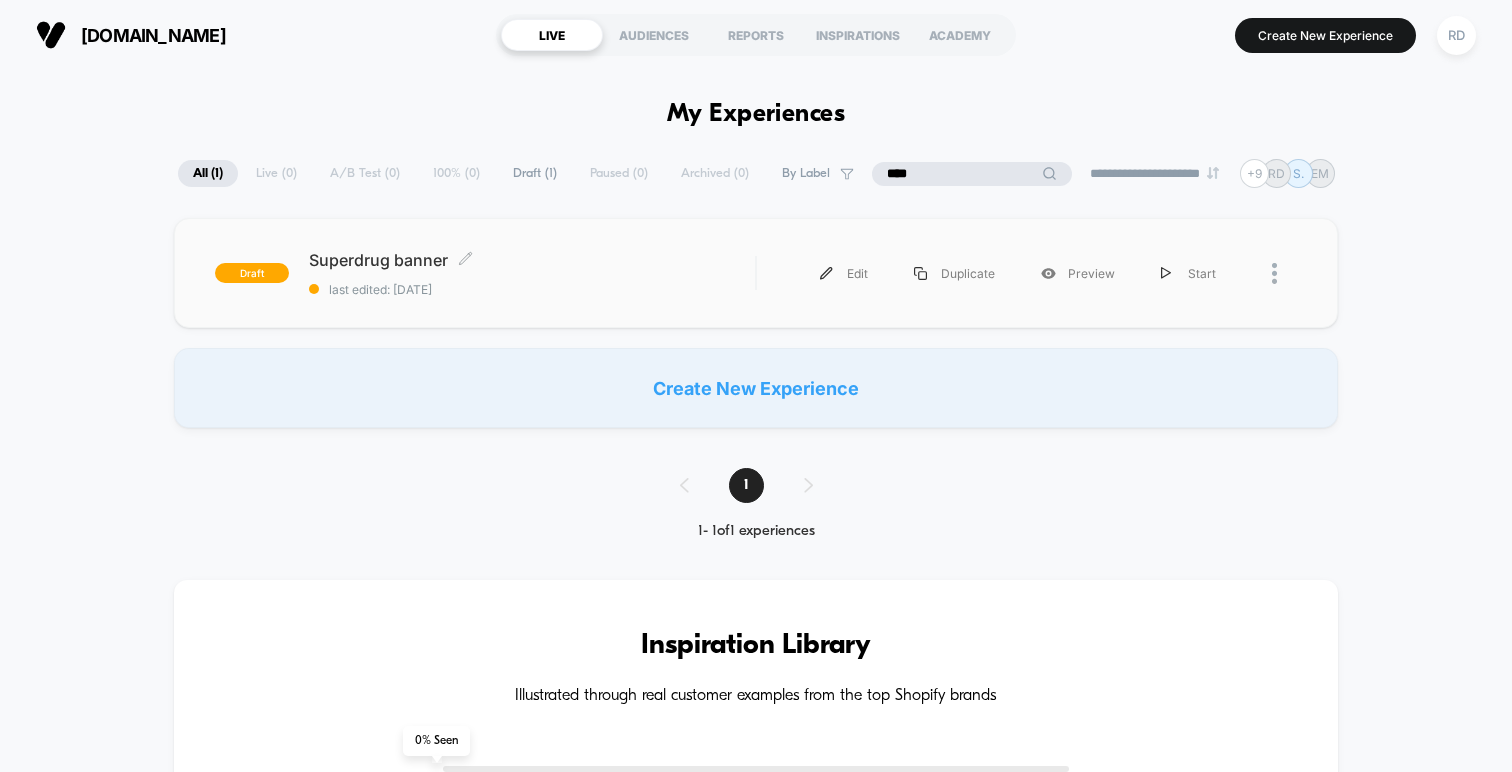 type on "****" 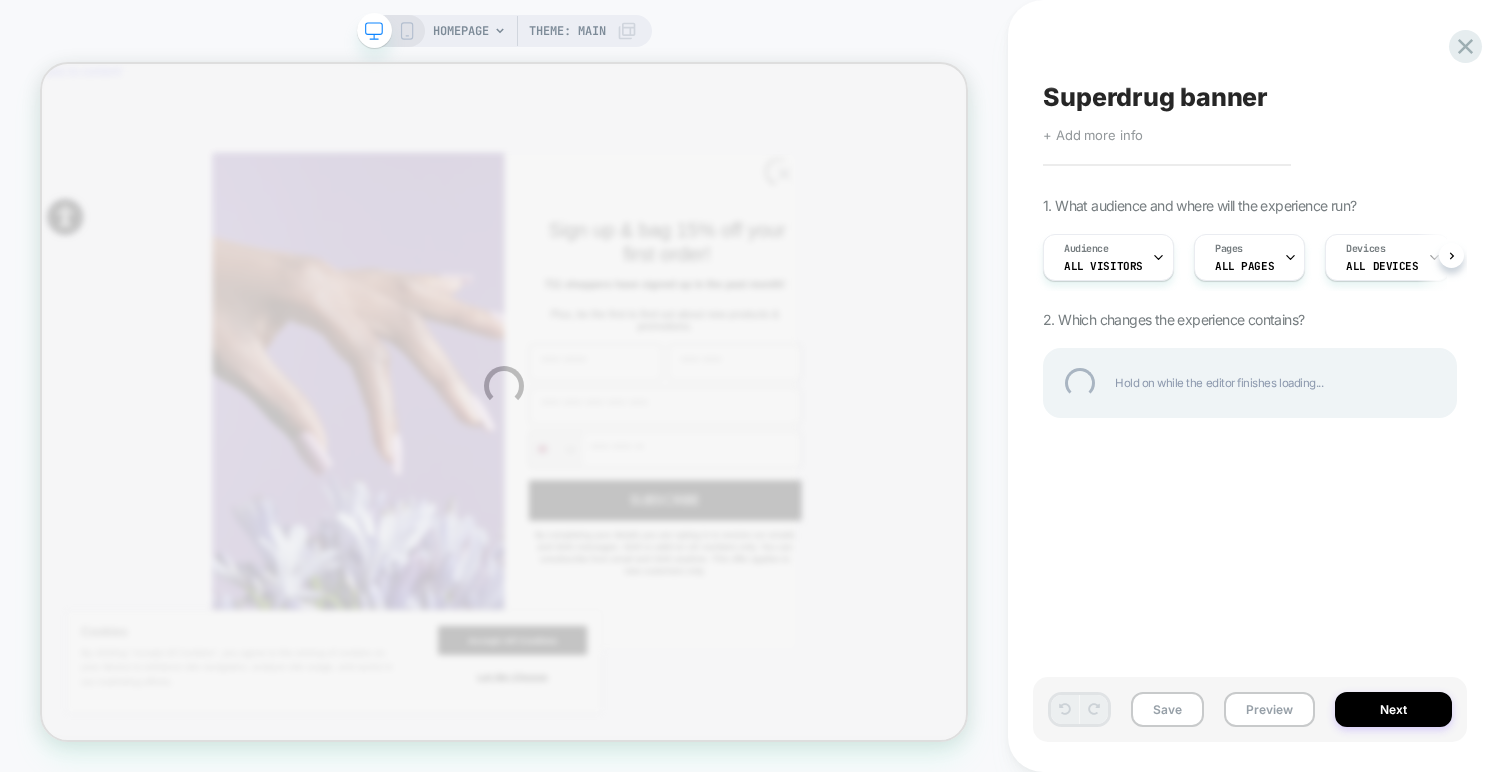 scroll, scrollTop: 0, scrollLeft: 0, axis: both 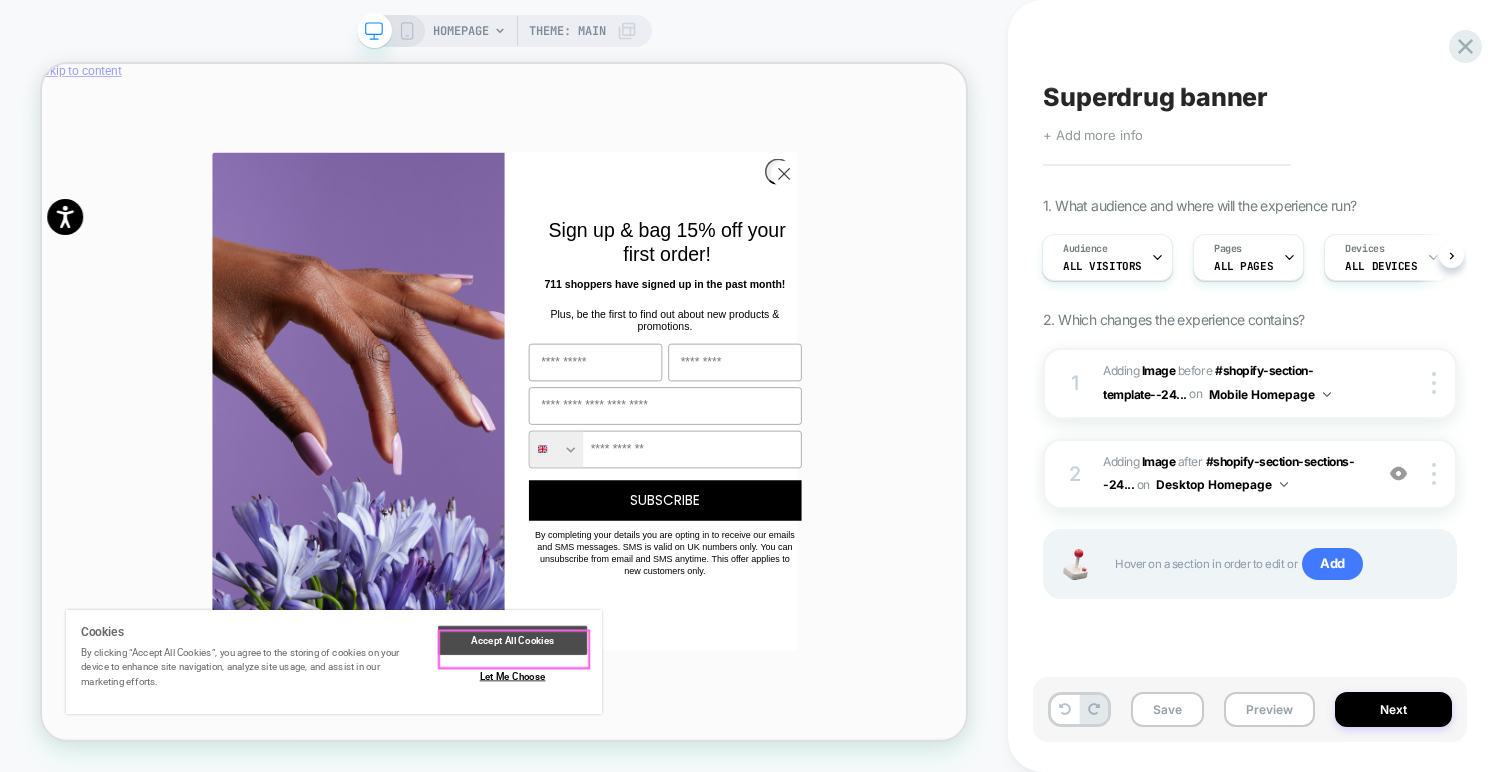 click on "Accept All Cookies" at bounding box center (669, 832) 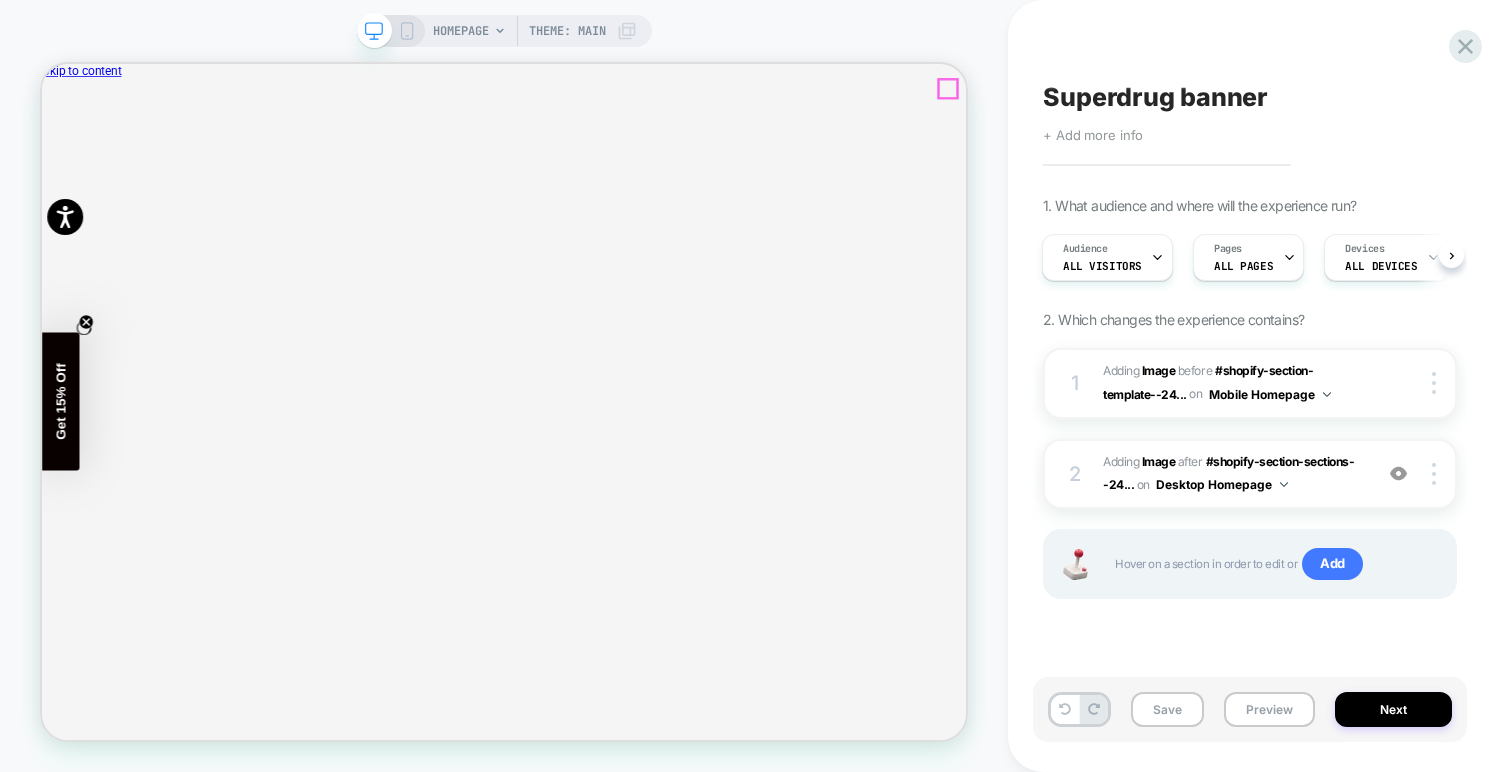 scroll, scrollTop: 0, scrollLeft: 2465, axis: horizontal 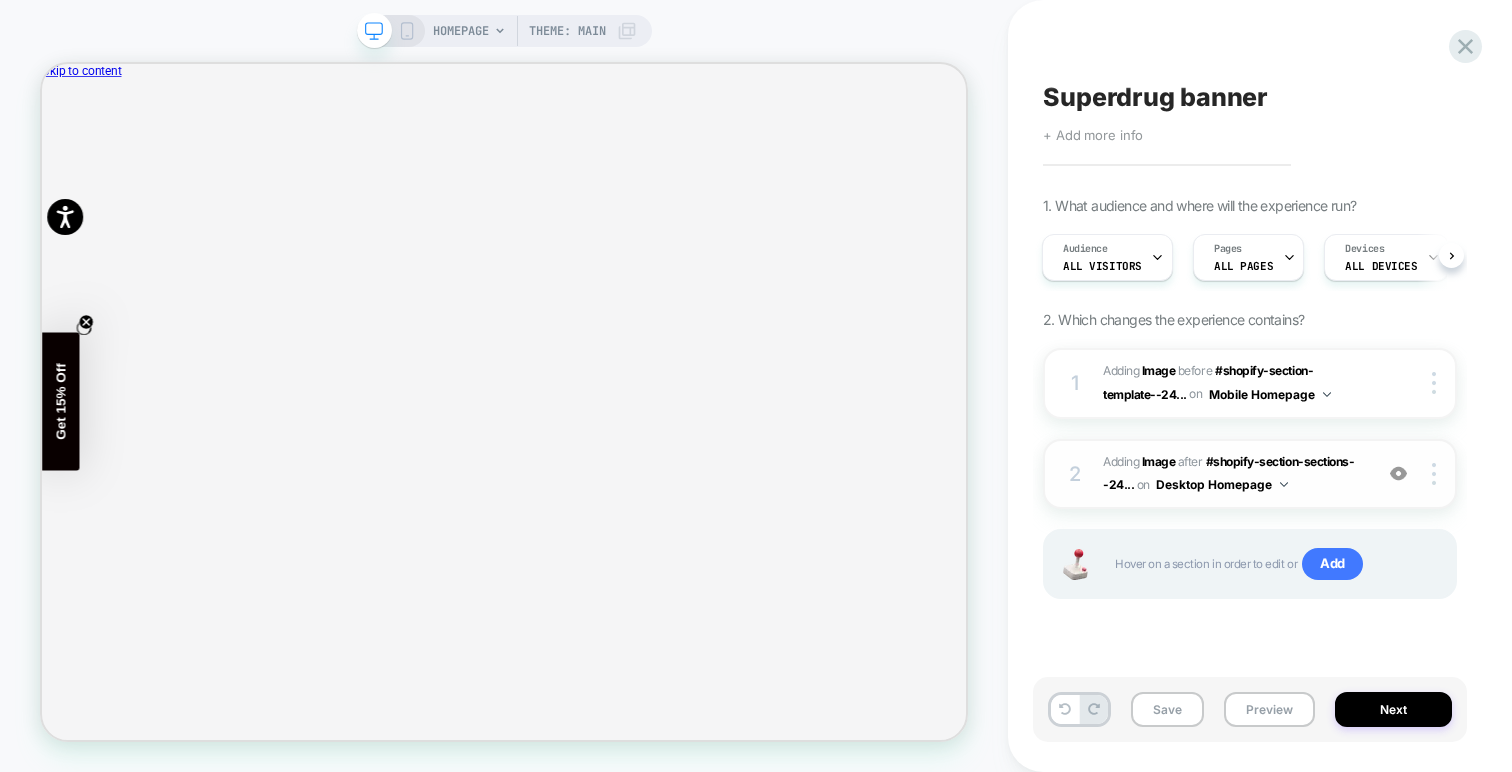 click on "#_loomi_addon_1749549898086 Adding   Image   AFTER #shopify-section-sections--24... #shopify-section-sections--24535950328194__header   on Desktop Homepage" at bounding box center [1232, 474] 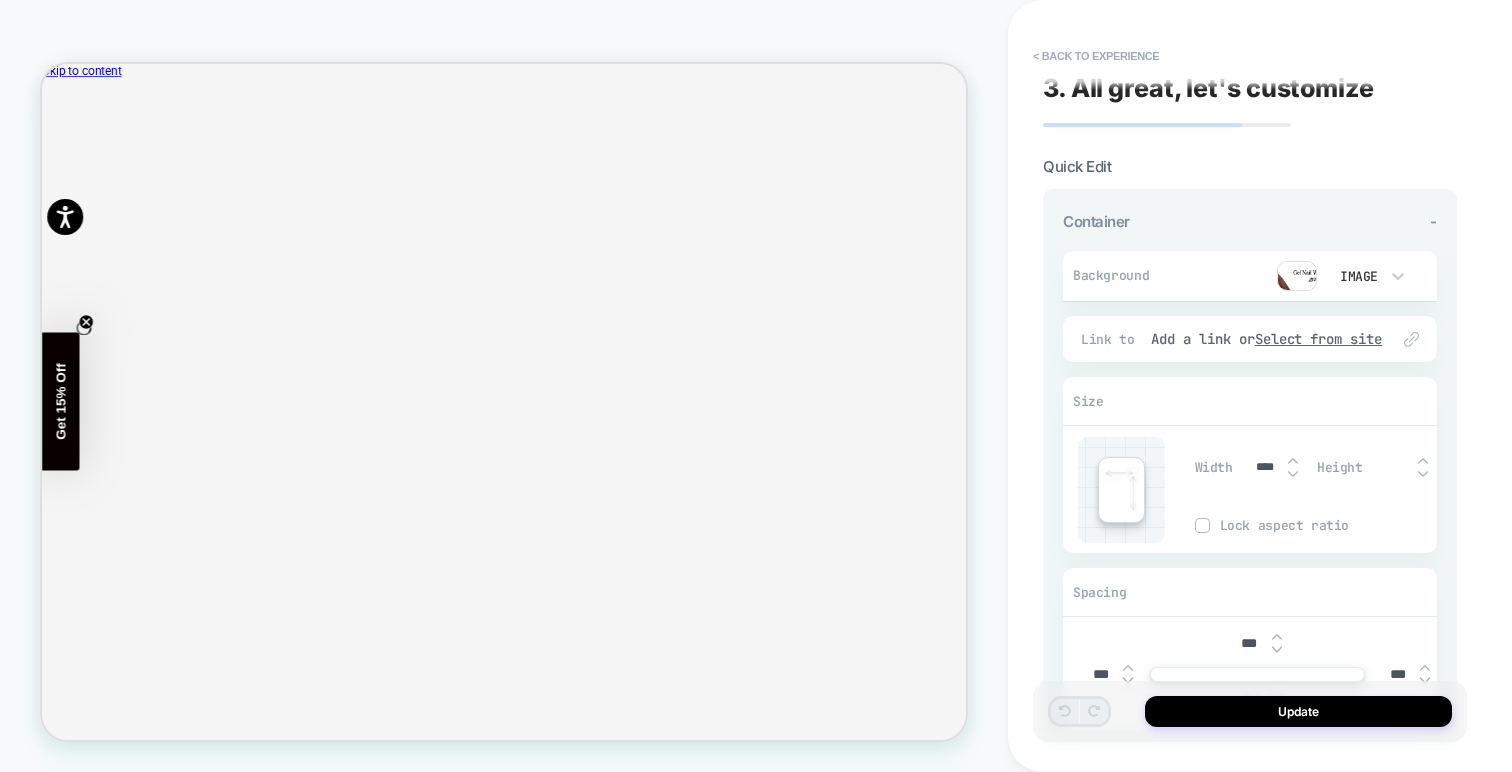 scroll, scrollTop: 0, scrollLeft: 0, axis: both 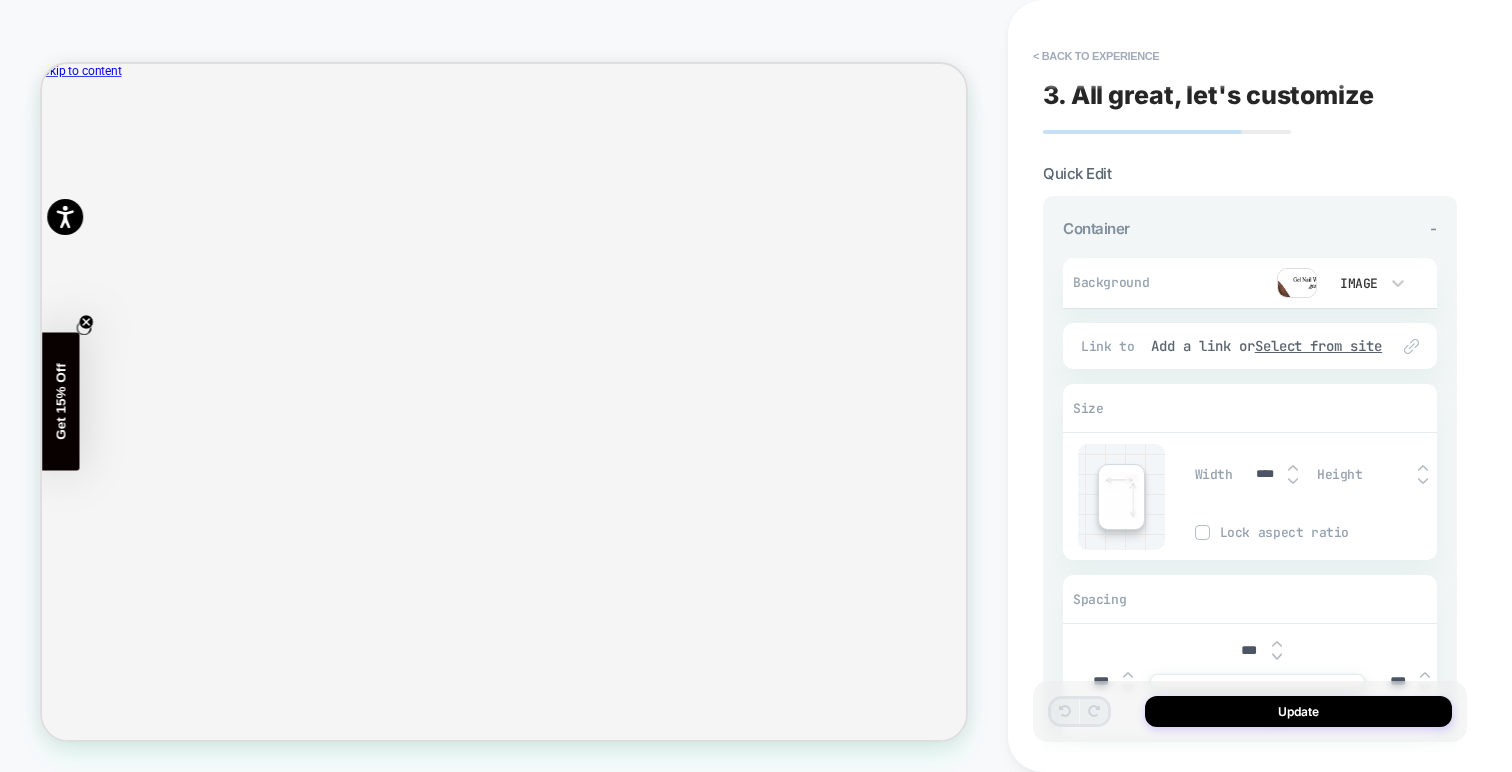 click at bounding box center [1297, 283] 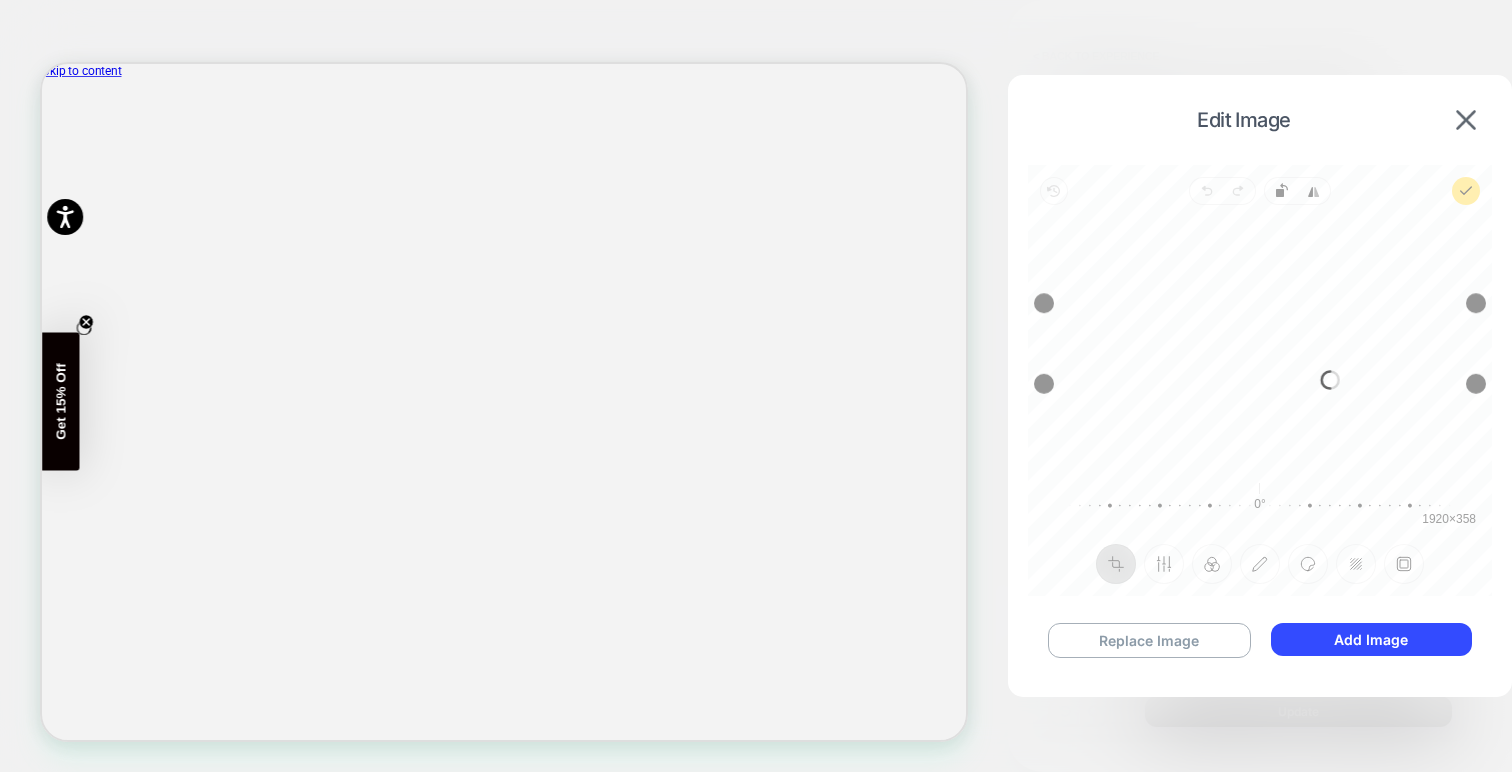 scroll, scrollTop: 0, scrollLeft: 0, axis: both 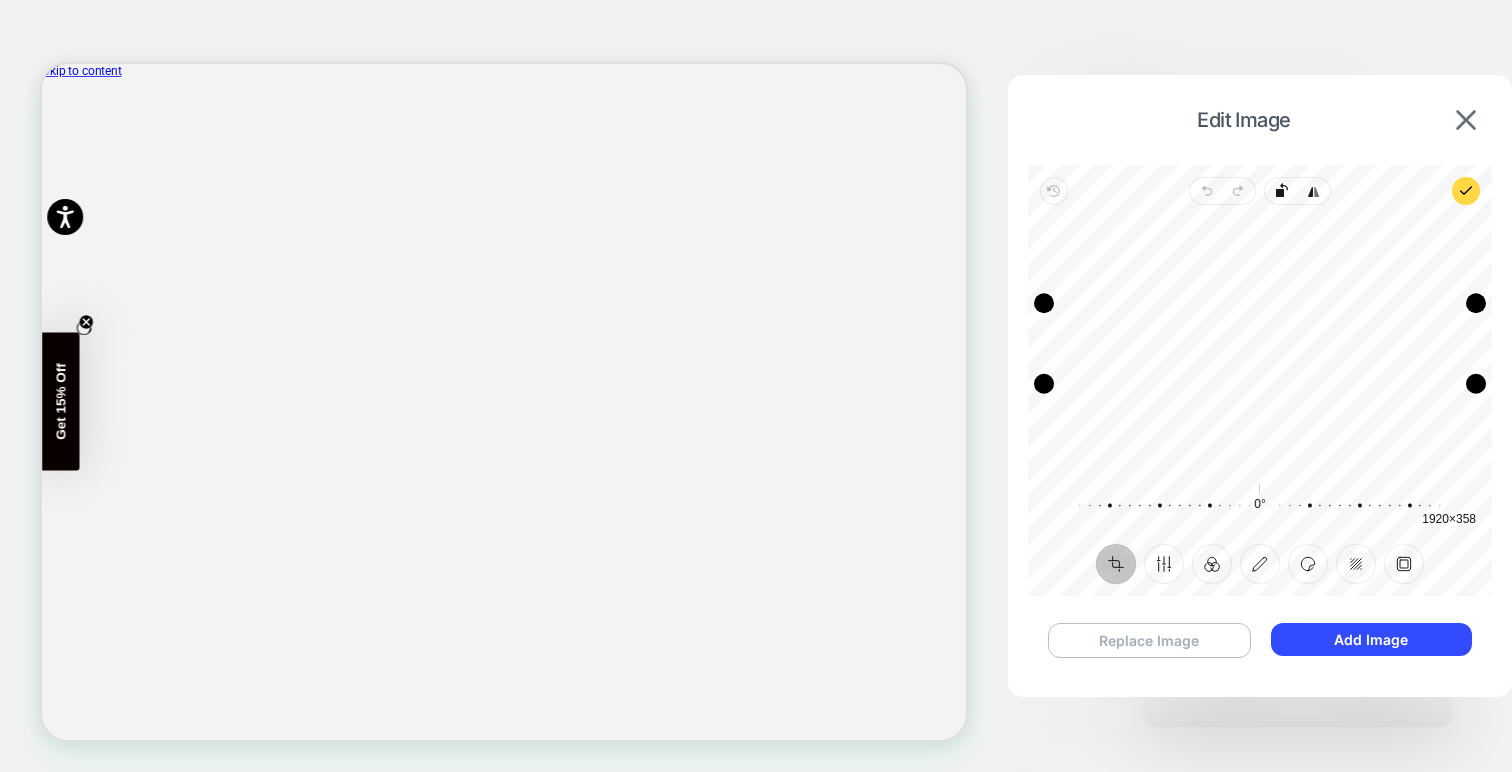 click on "Replace Image" at bounding box center (1149, 640) 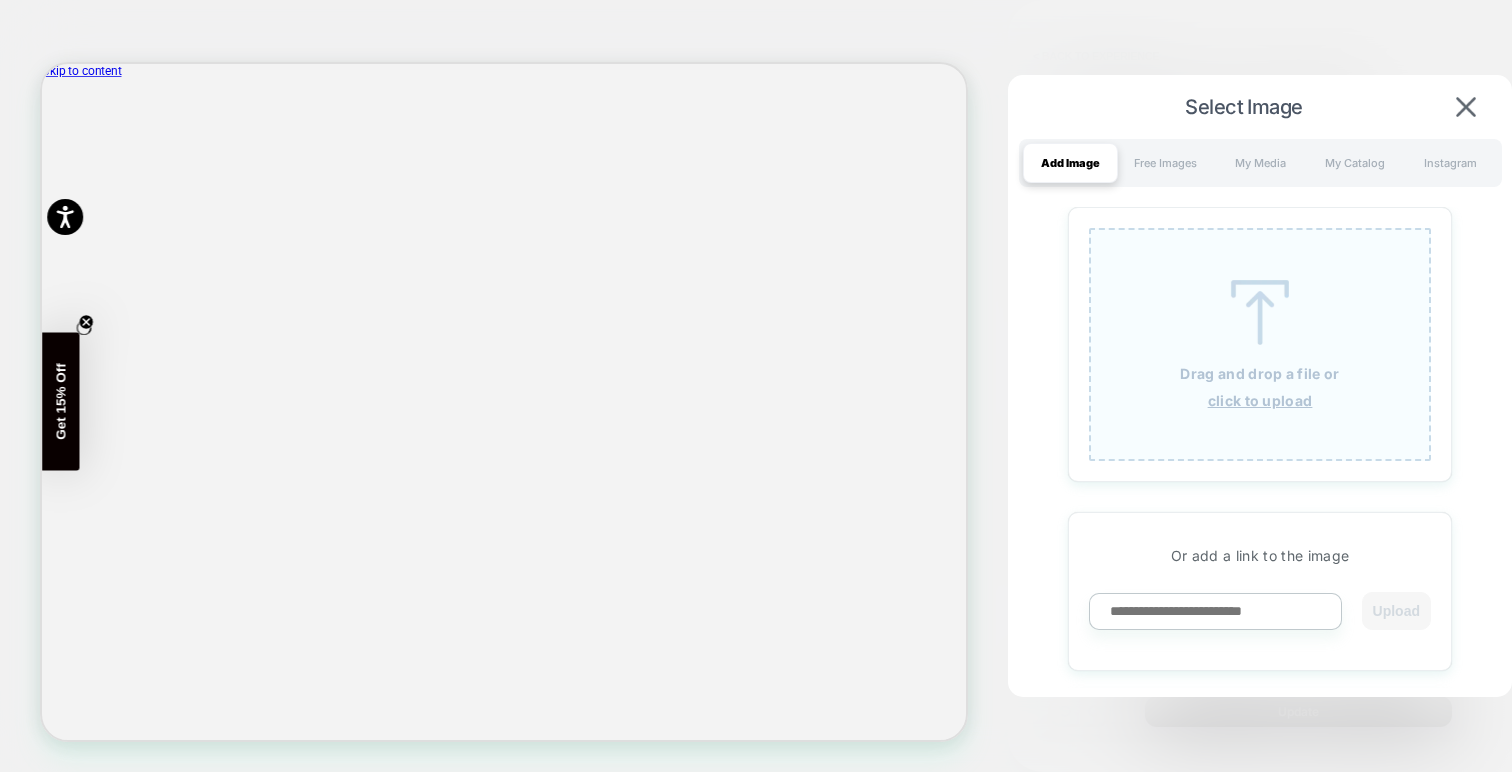 scroll, scrollTop: 0, scrollLeft: 1232, axis: horizontal 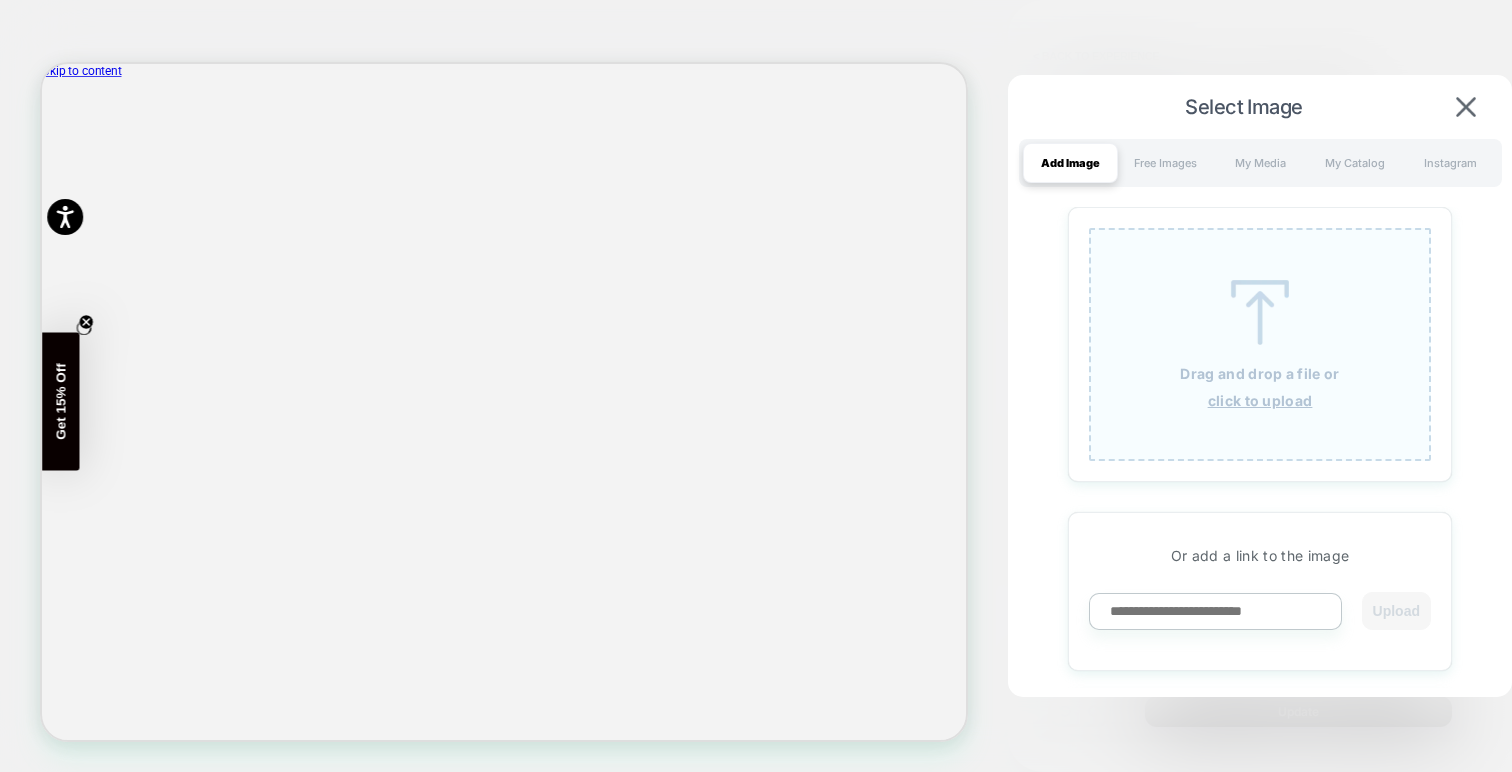 click on "click to upload" at bounding box center (1260, 400) 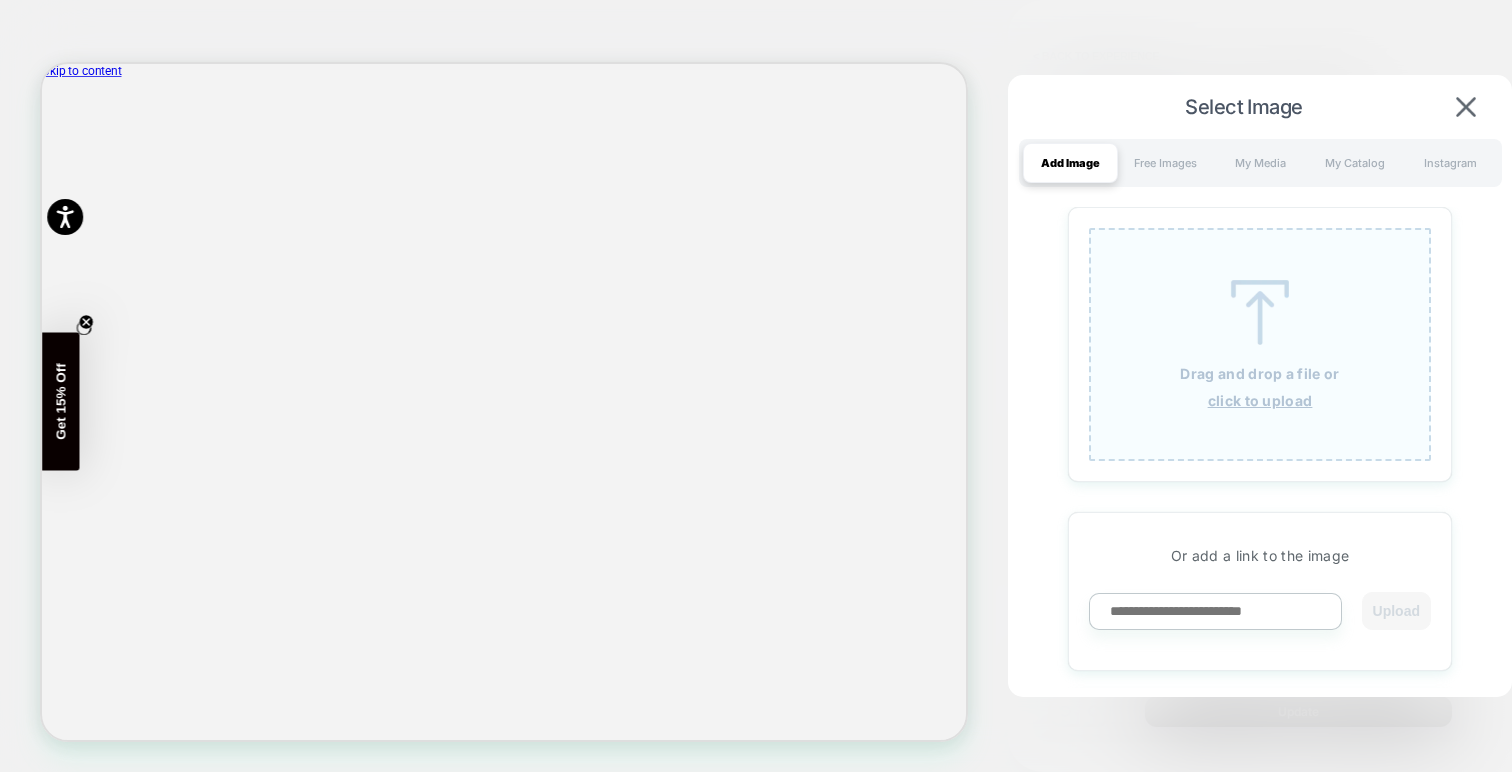 scroll, scrollTop: 0, scrollLeft: 2465, axis: horizontal 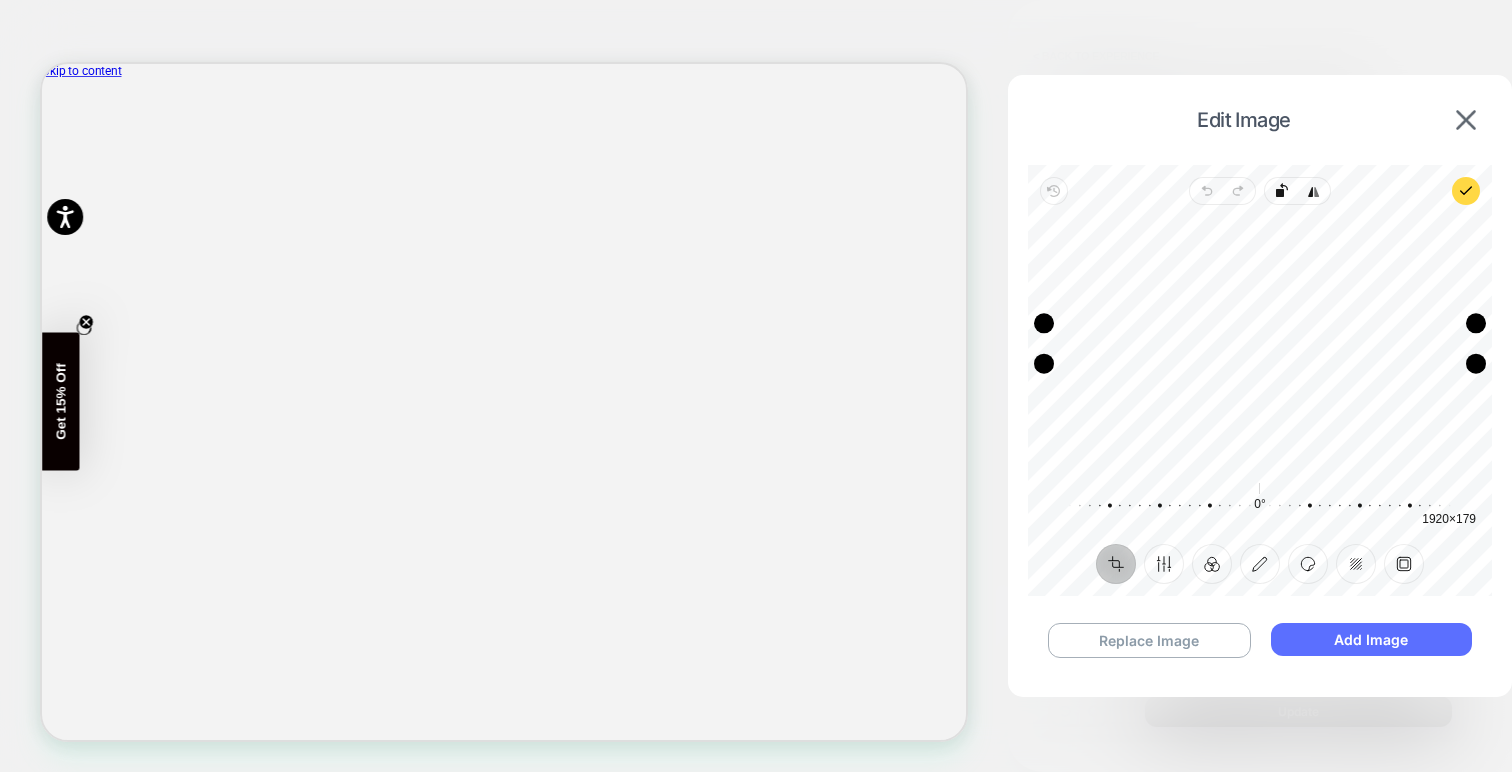 click on "Add Image" at bounding box center [1371, 639] 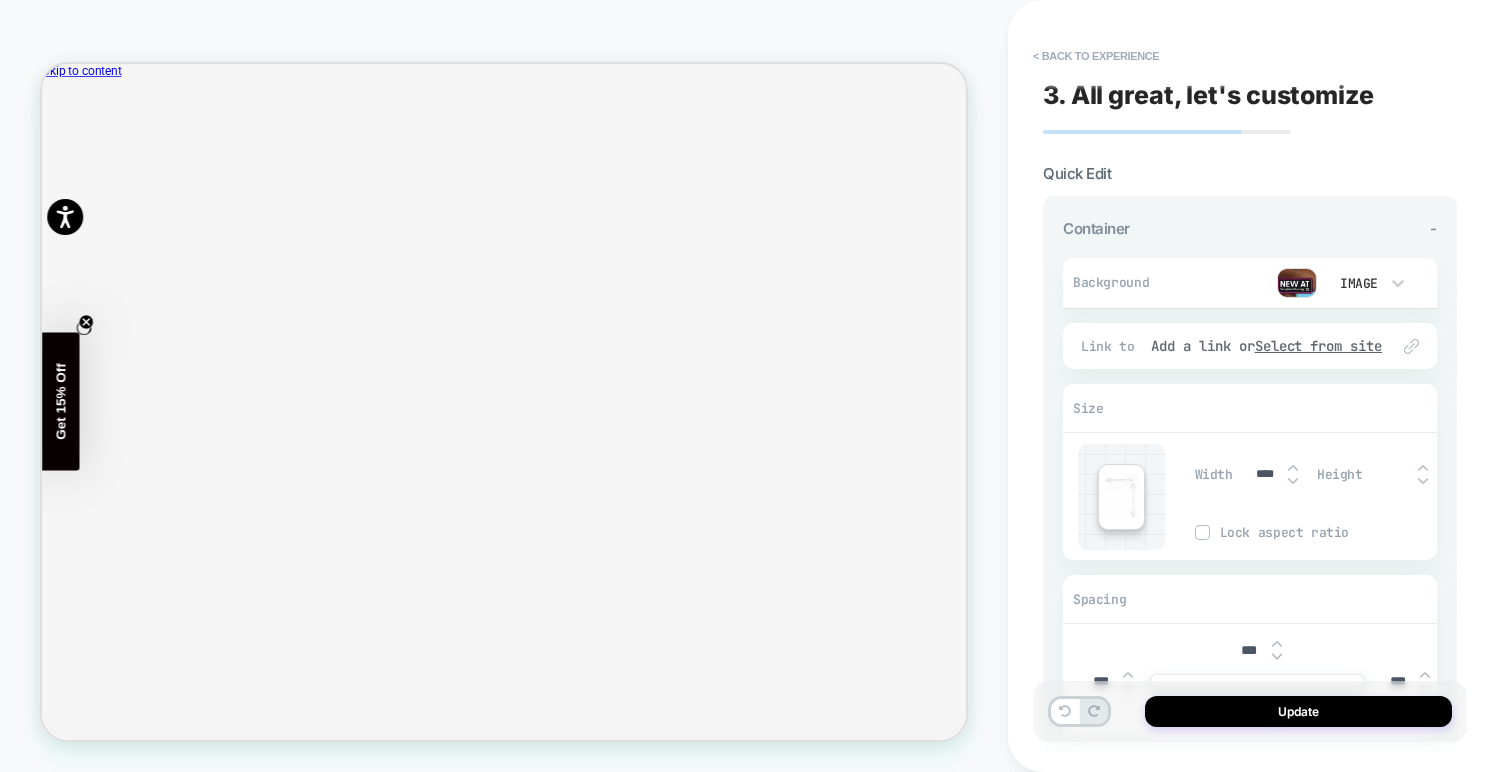 scroll, scrollTop: 0, scrollLeft: 1232, axis: horizontal 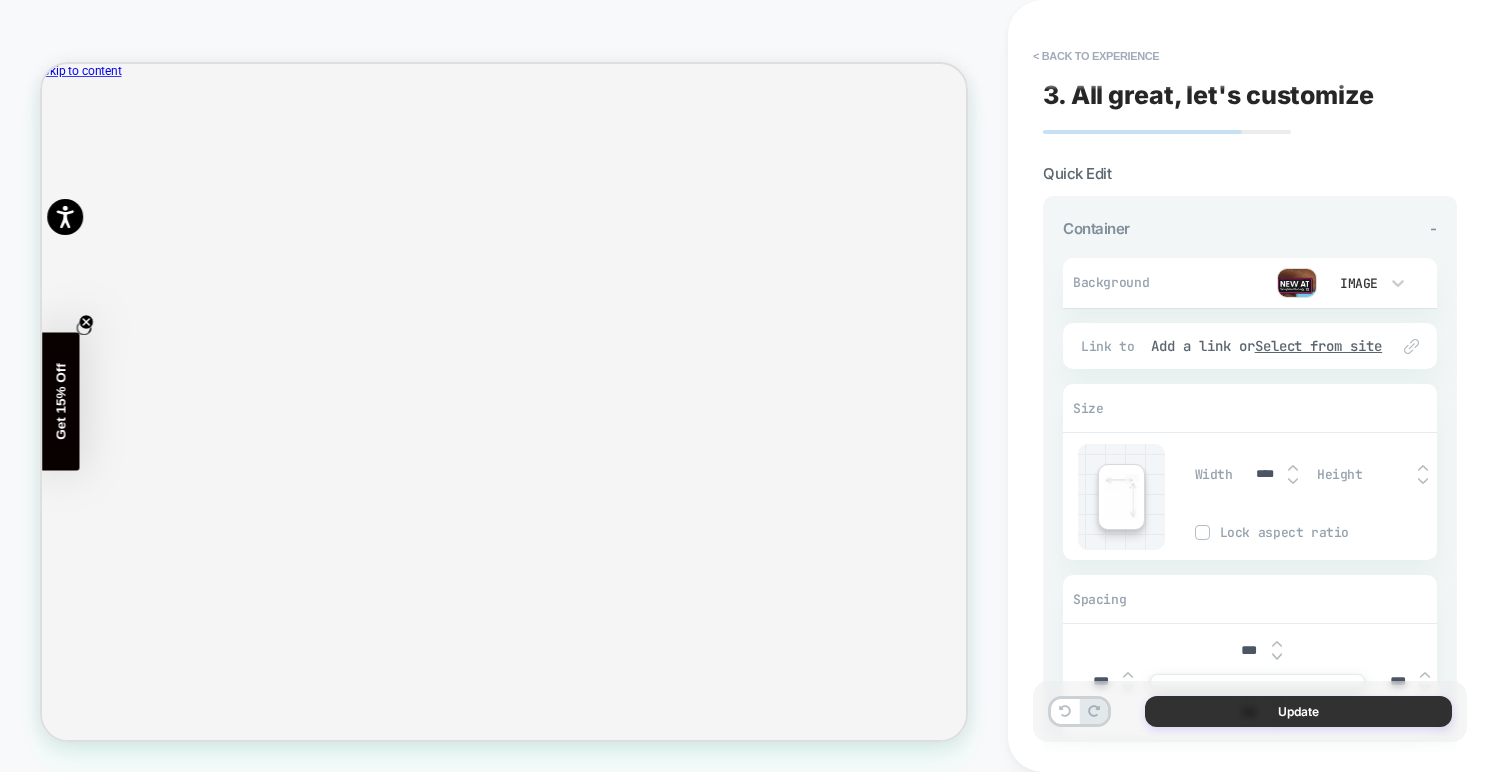 click on "Update" at bounding box center [1298, 711] 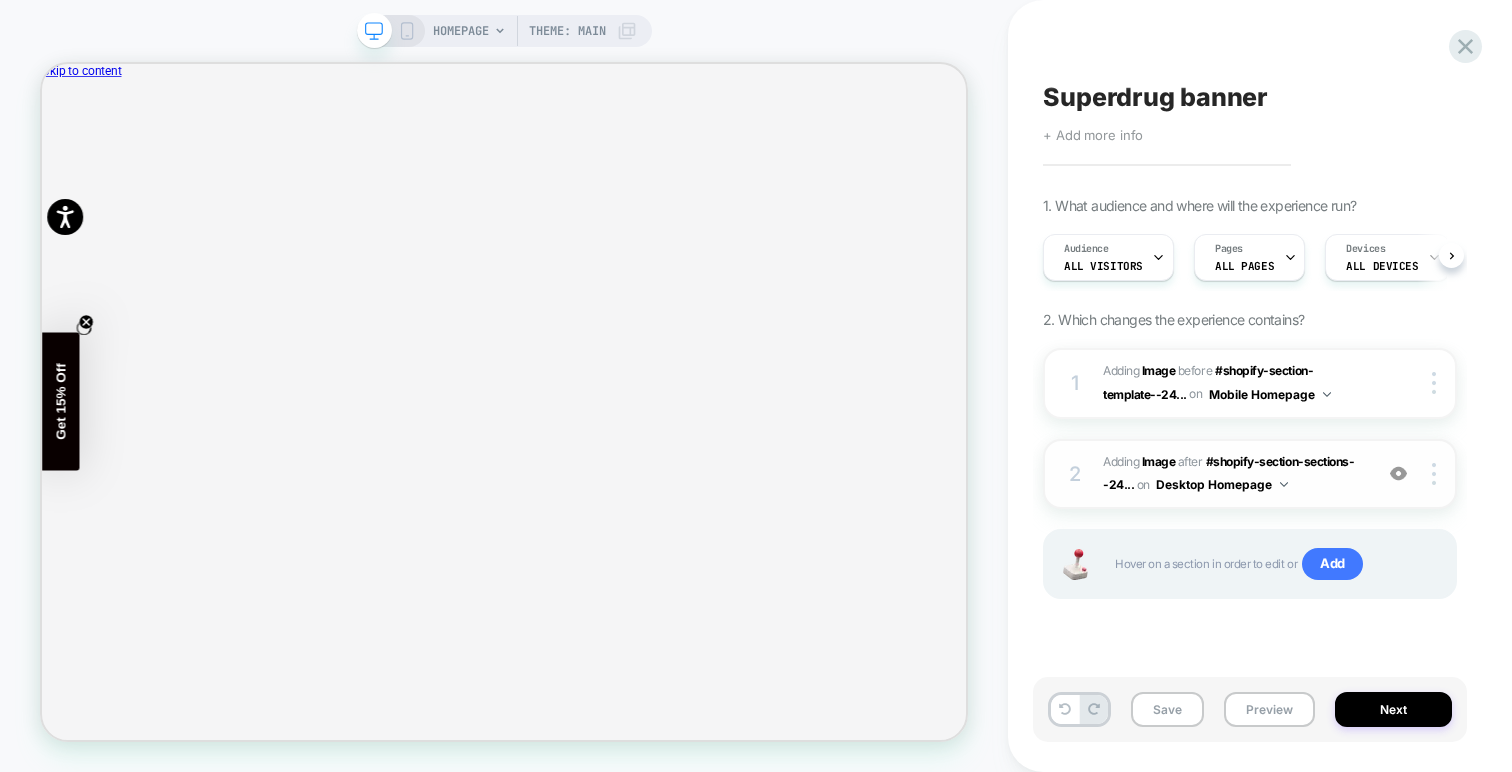 scroll, scrollTop: 0, scrollLeft: 1, axis: horizontal 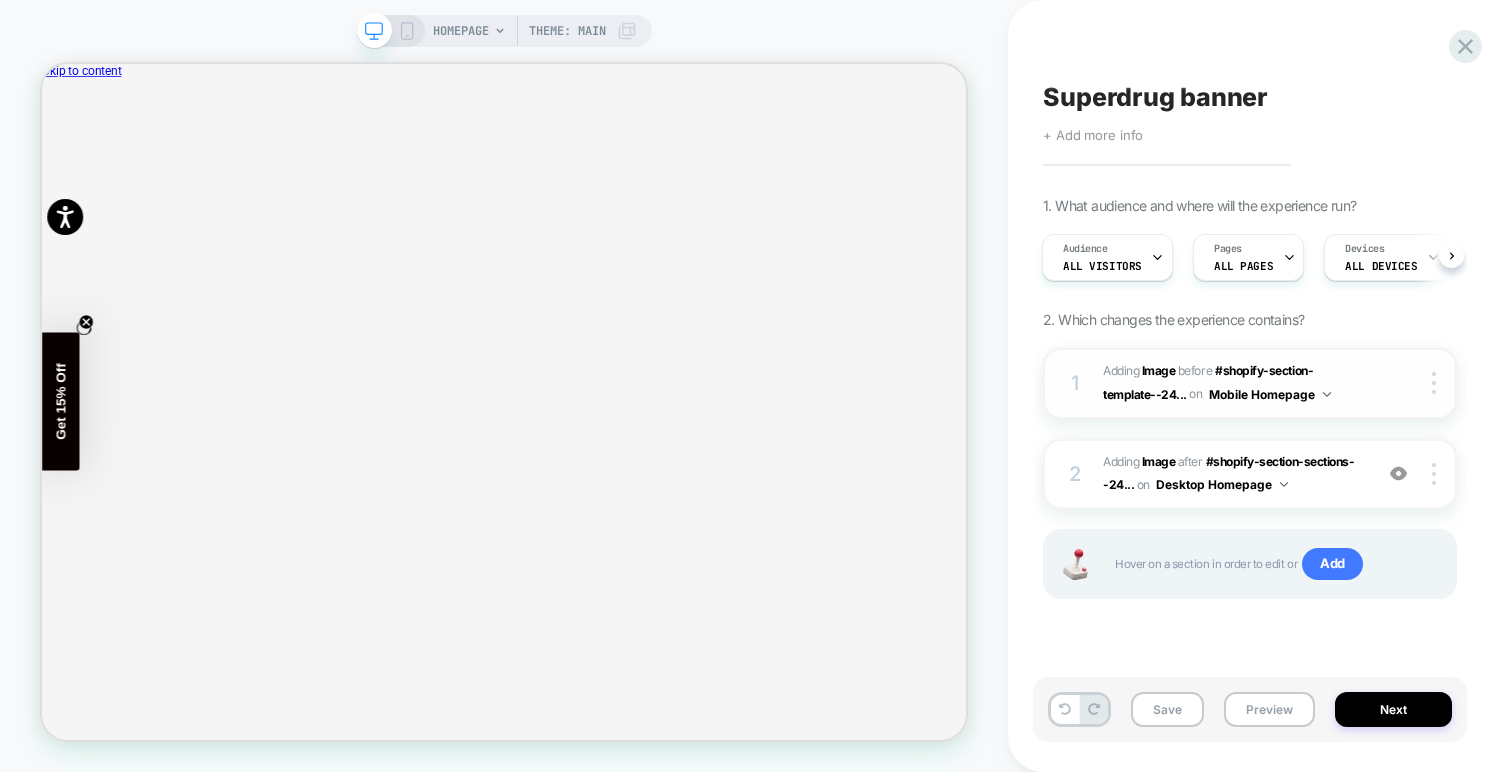 click on "#_loomi_addon_1749549773392 Adding   Image   BEFORE #shopify-section-template--24... #shopify-section-template--24535950721410__slideshow_b46rNJ   on Mobile Homepage" at bounding box center [1232, 383] 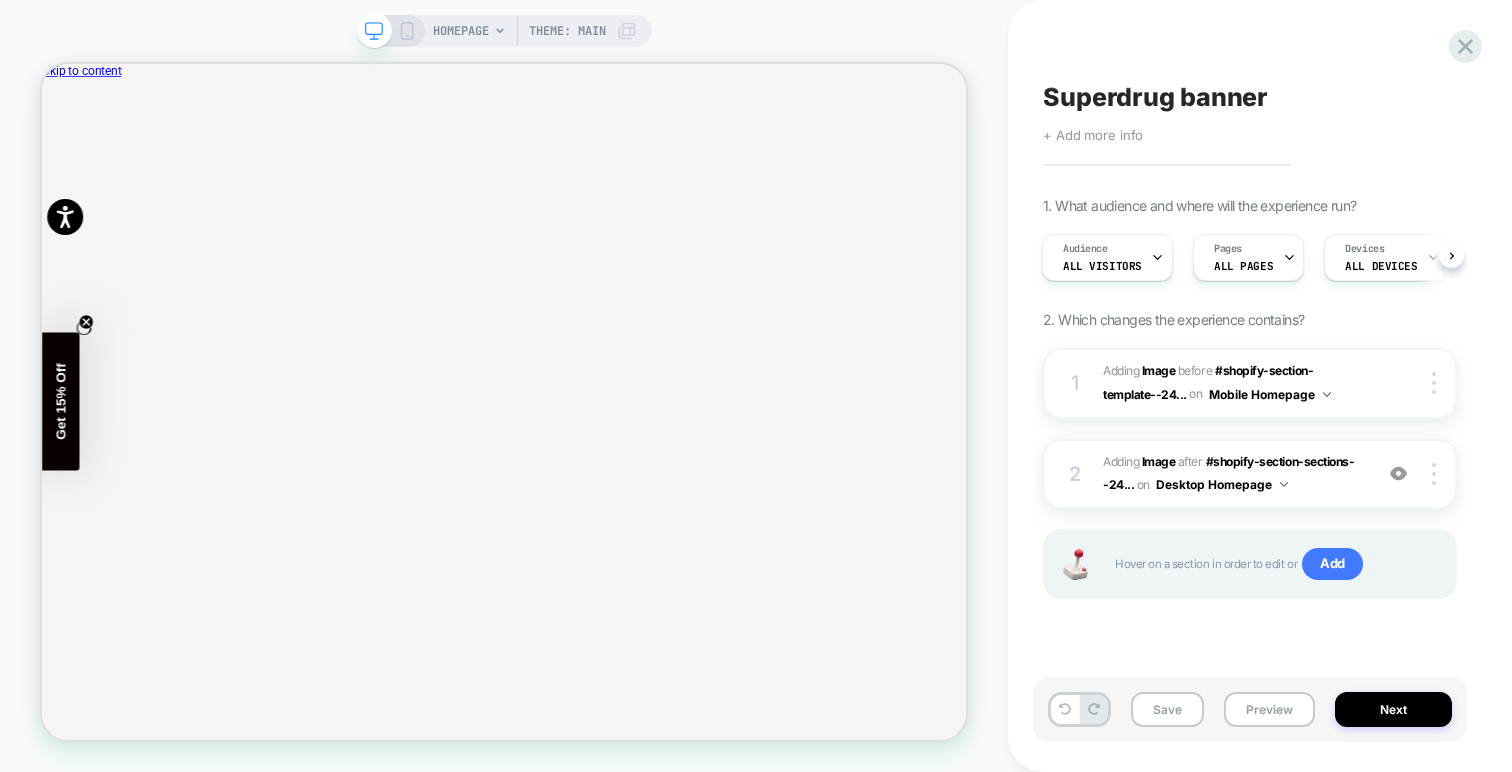 click 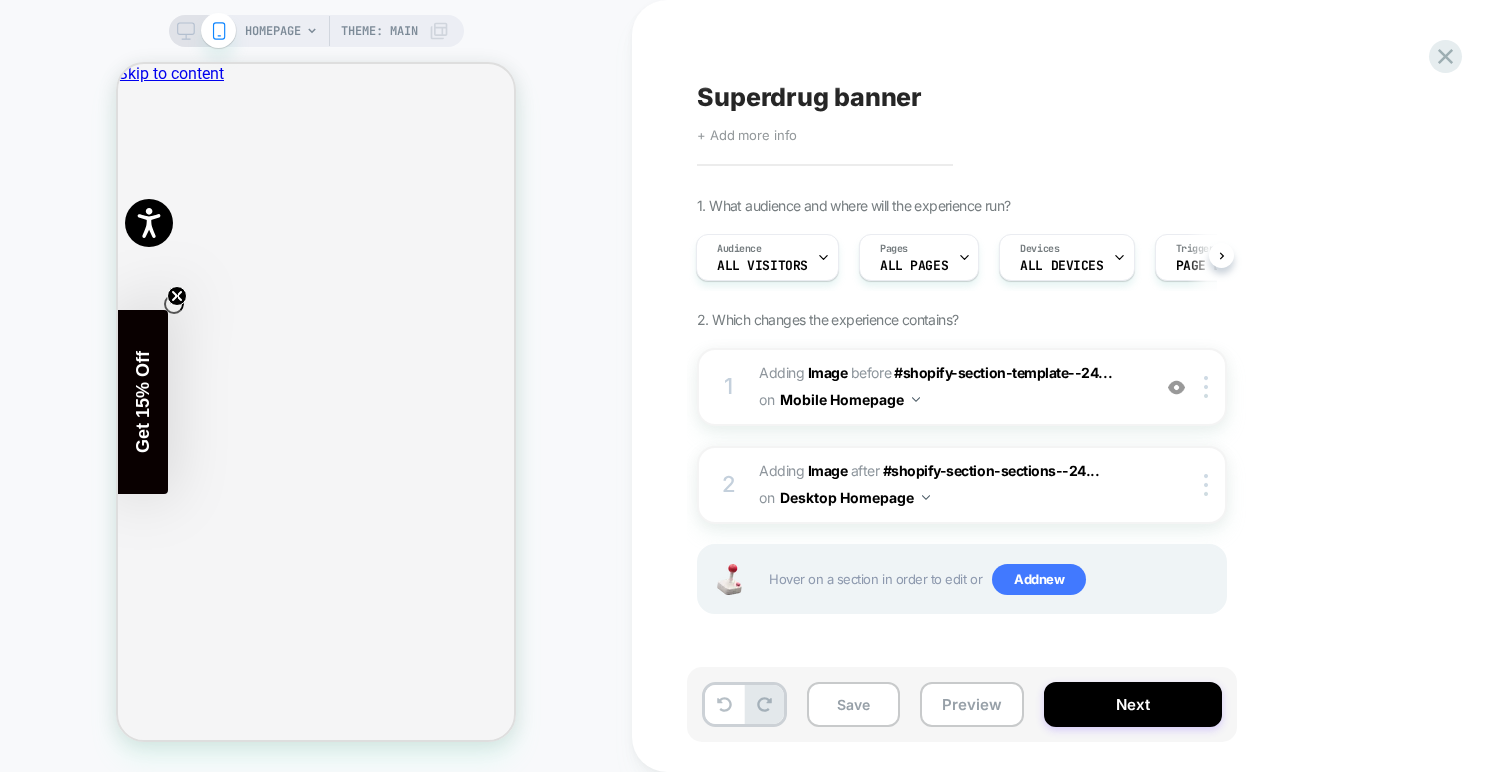 scroll, scrollTop: 0, scrollLeft: 792, axis: horizontal 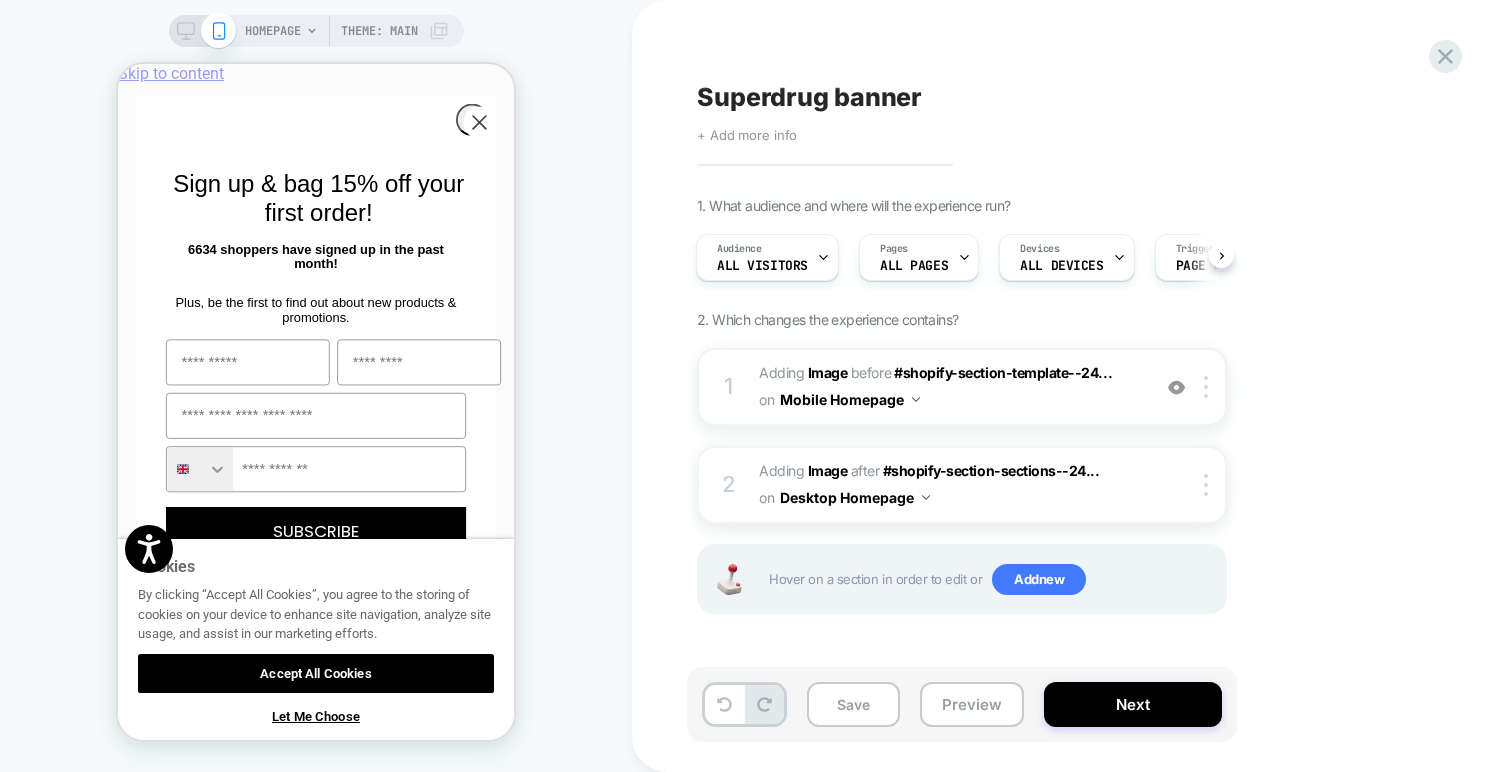 click on "#_loomi_addon_1749549773392 Adding   Image   BEFORE #shopify-section-template--24... #shopify-section-template--24535950721410__slideshow_b46rNJ   on Mobile Homepage" at bounding box center (949, 387) 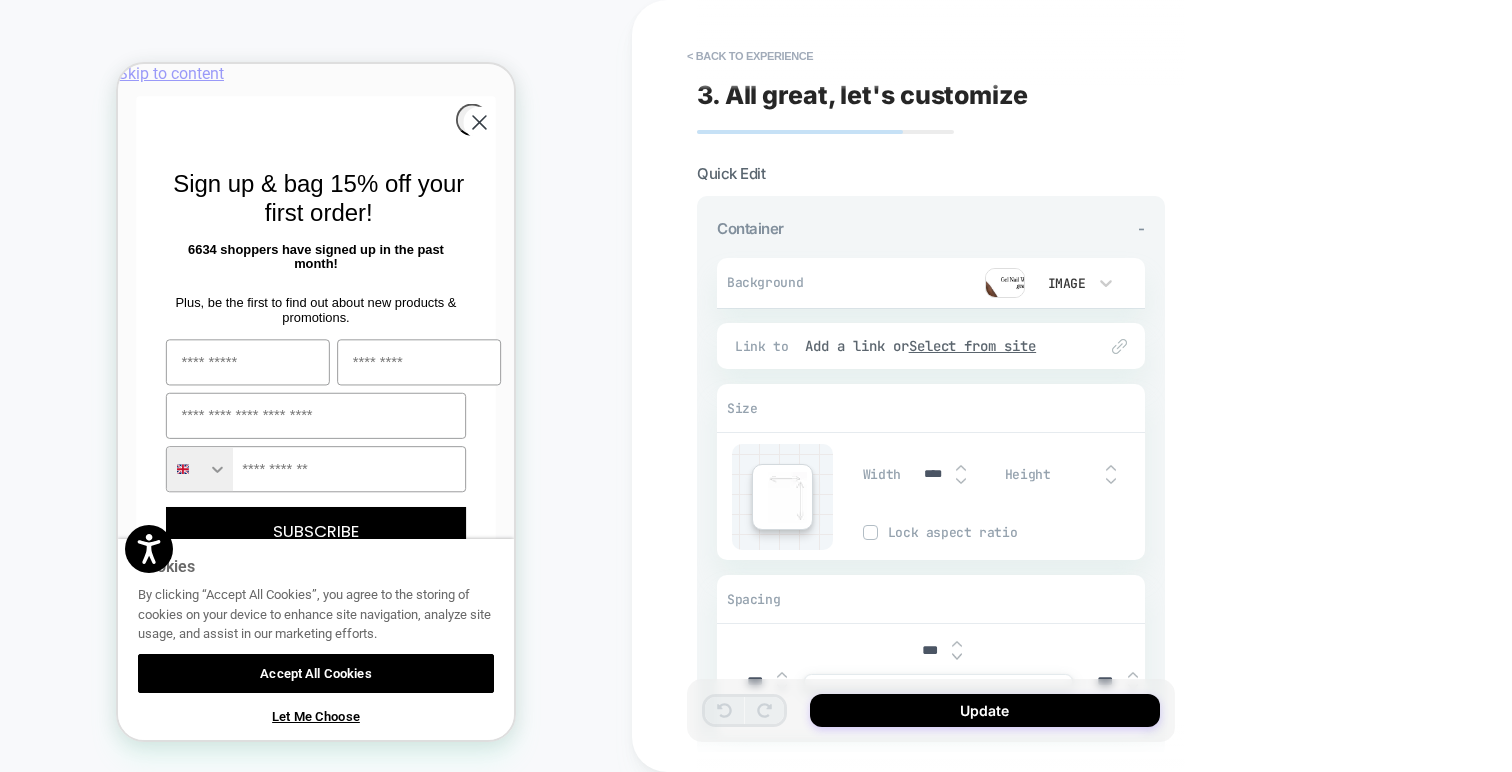 click at bounding box center (1005, 283) 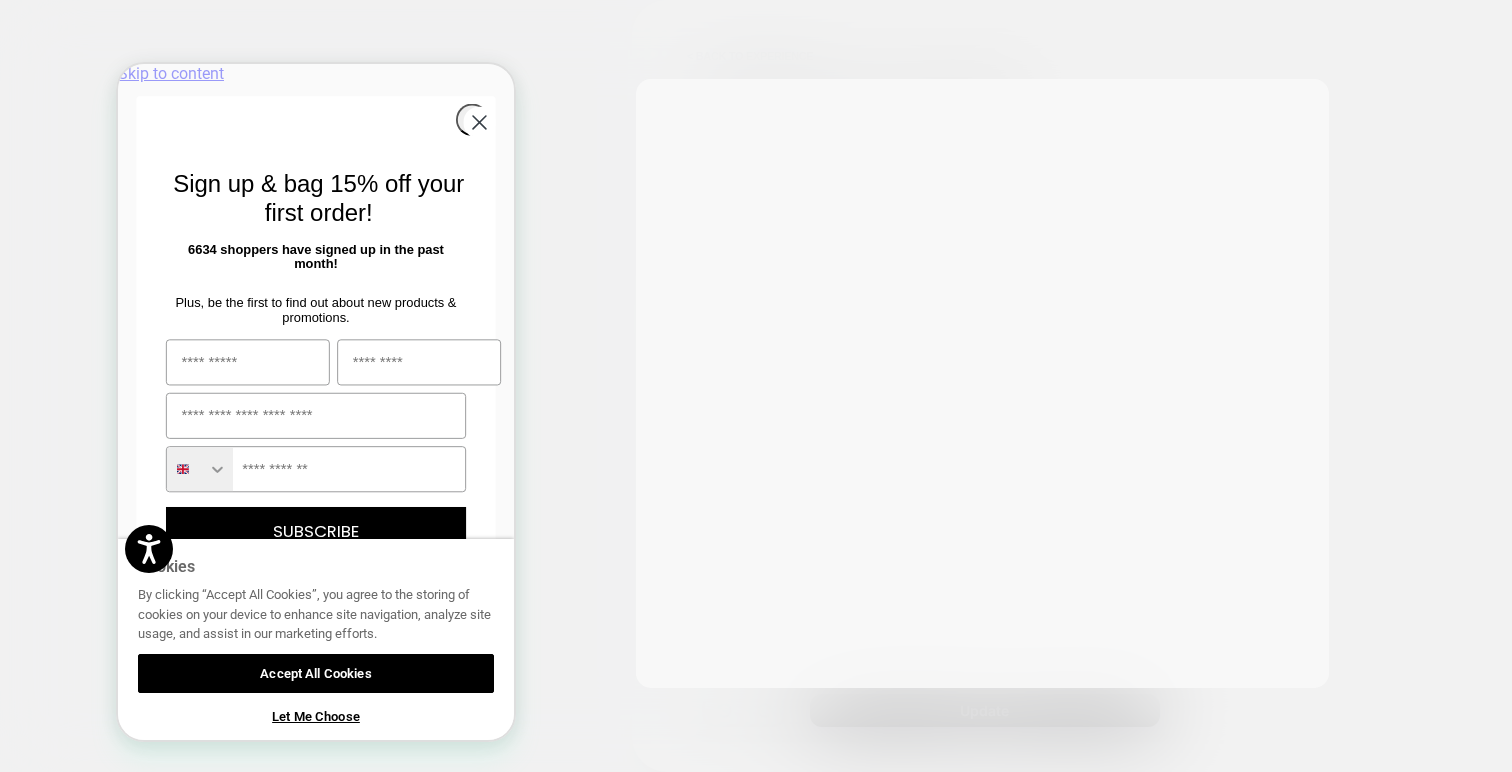 scroll, scrollTop: 0, scrollLeft: 396, axis: horizontal 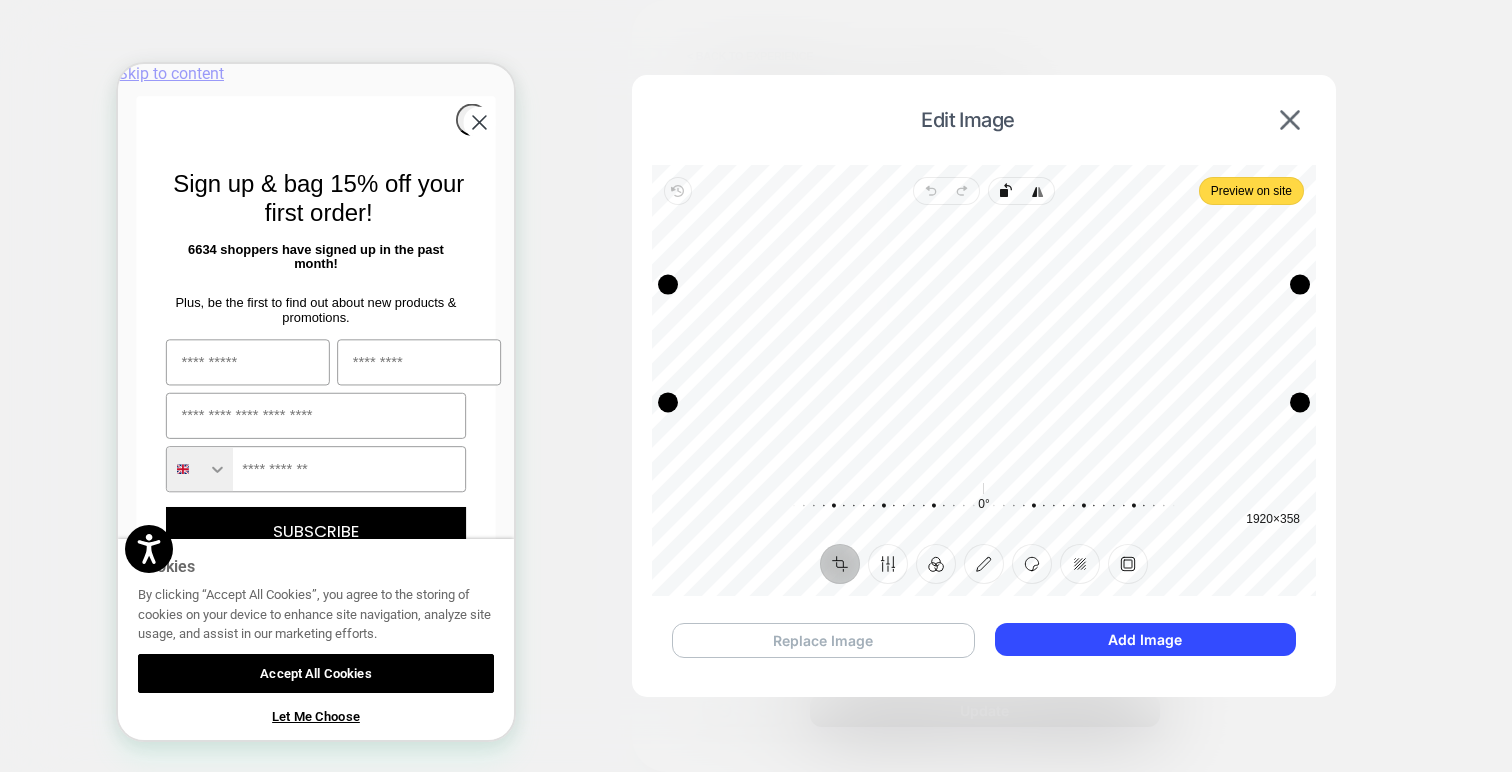 click on "Replace Image" at bounding box center [823, 640] 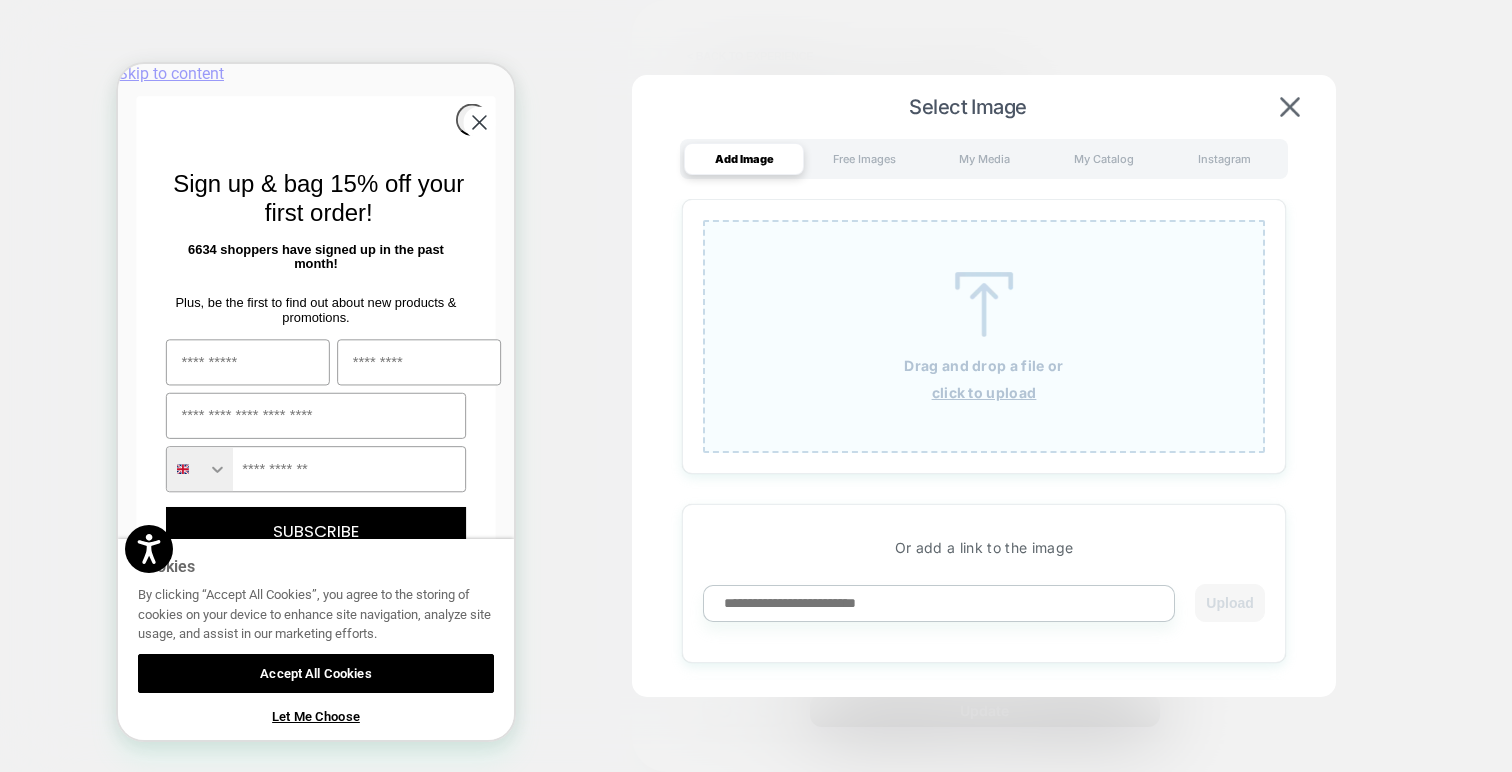 click on "click to upload" at bounding box center [984, 392] 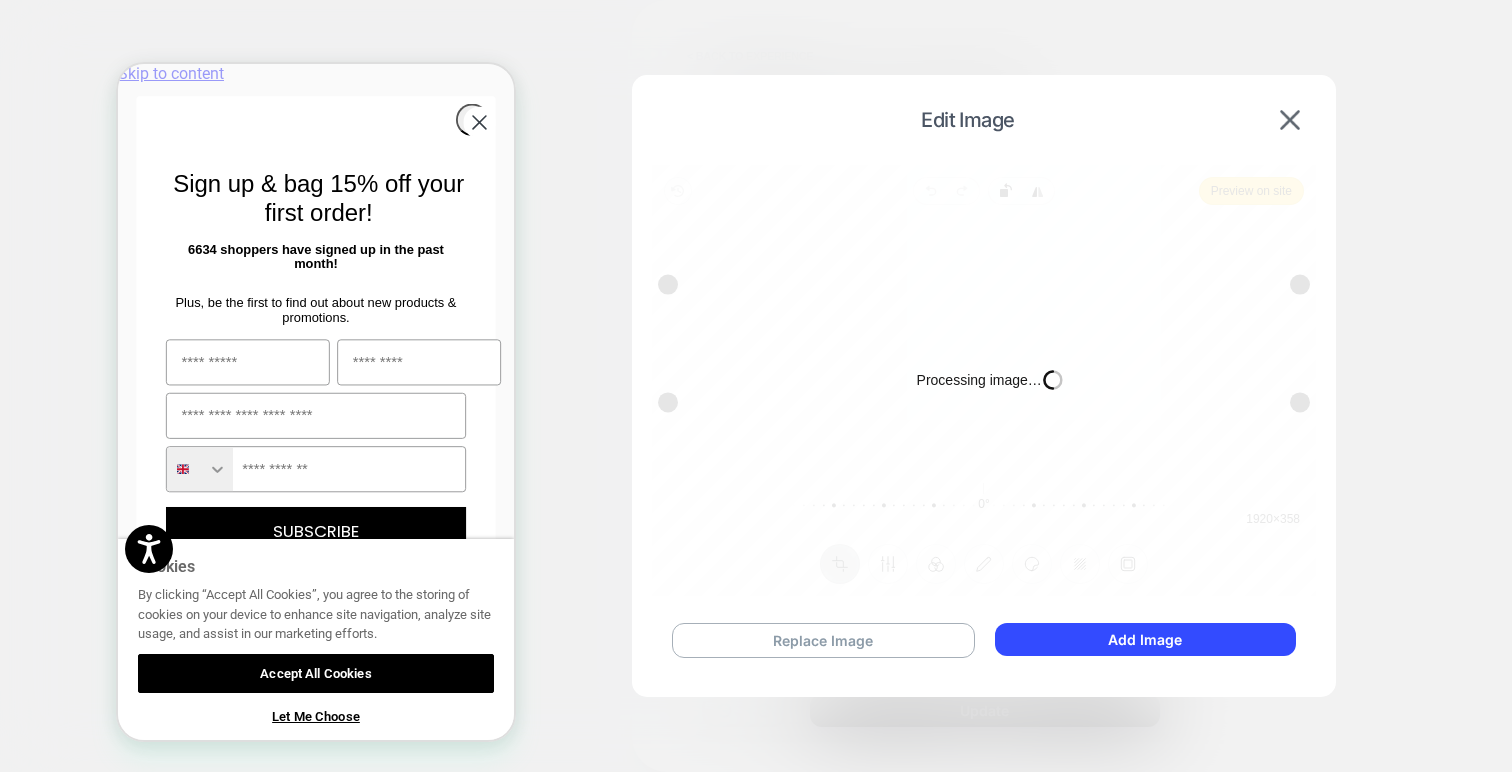 scroll, scrollTop: 0, scrollLeft: 1188, axis: horizontal 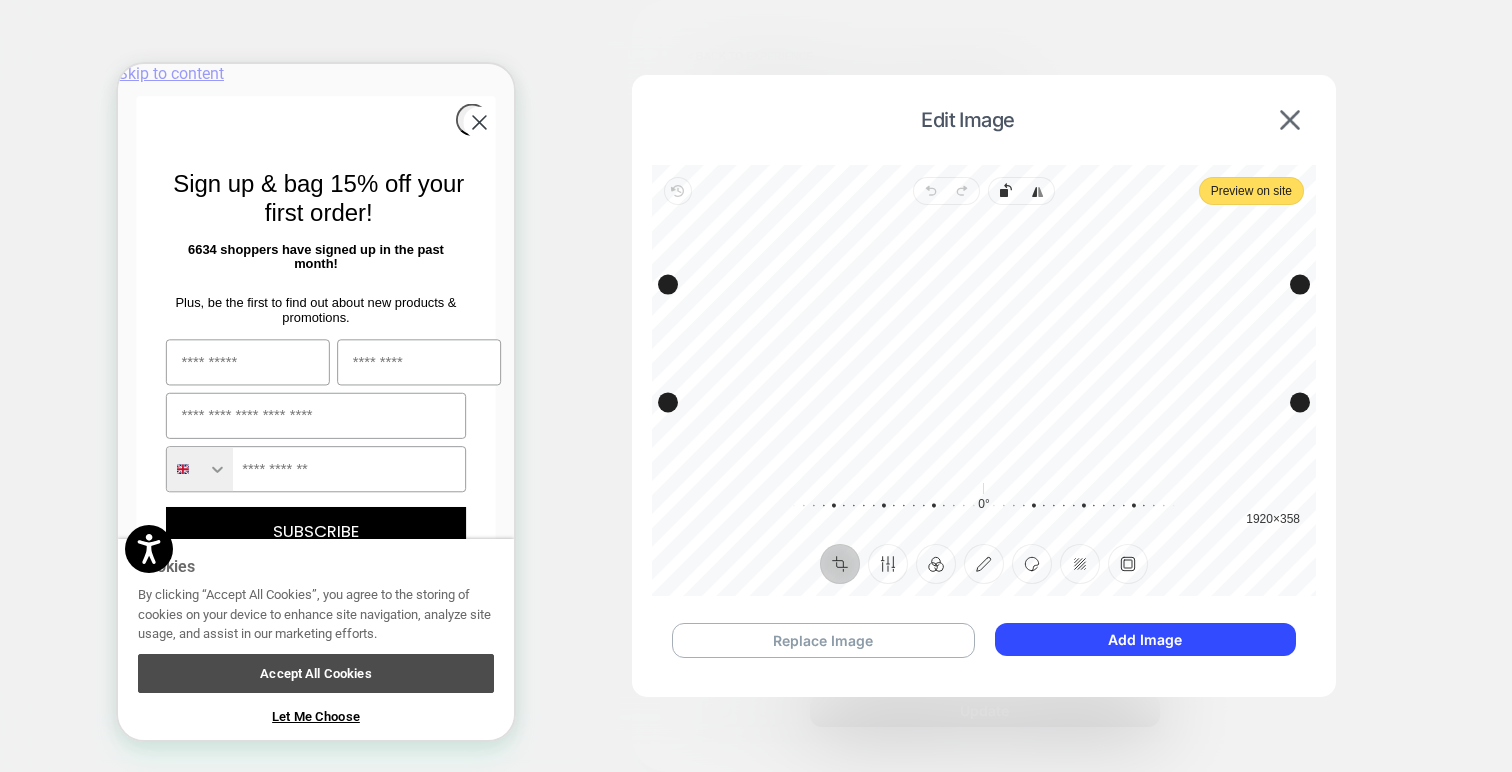 click on "Accept All Cookies" at bounding box center [316, 673] 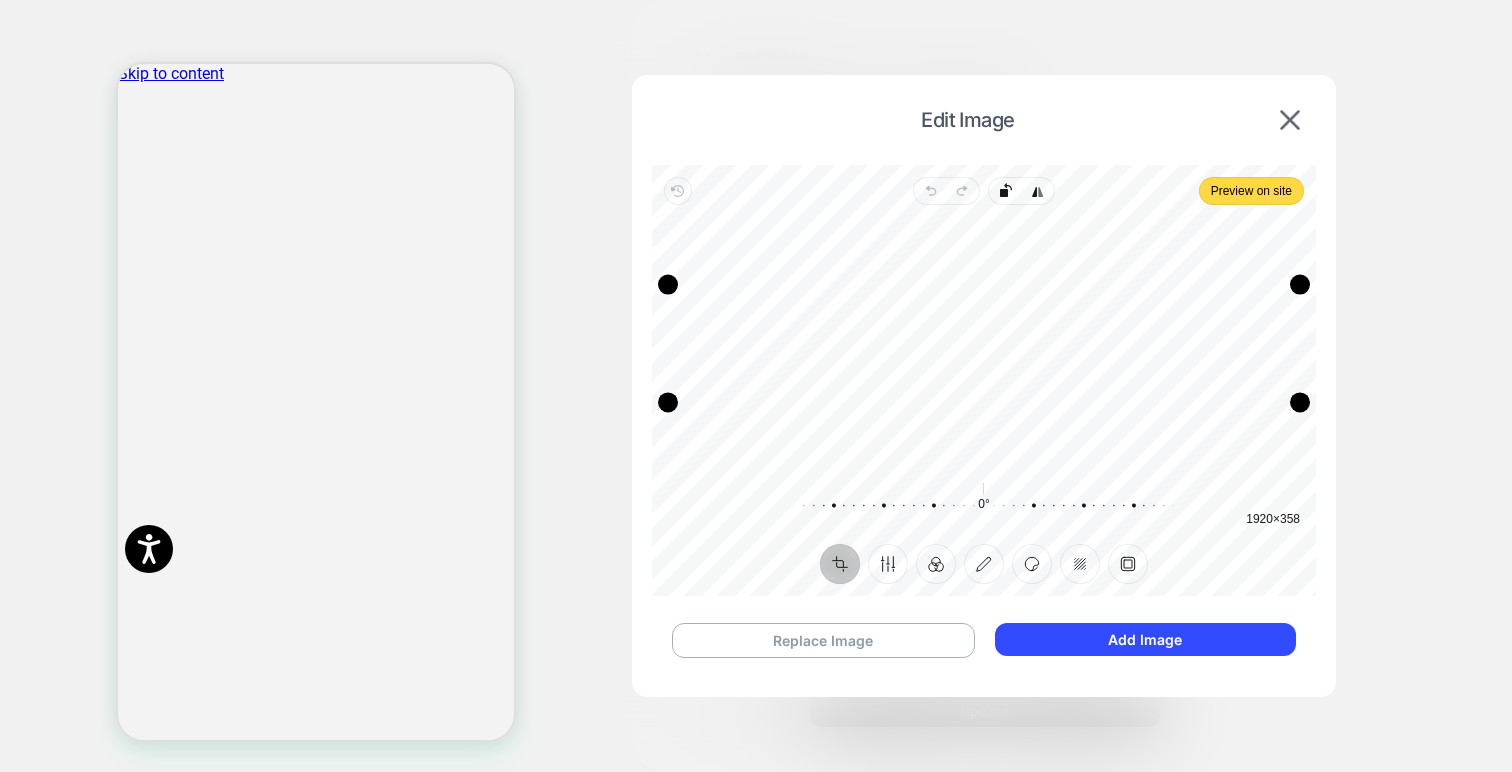 scroll, scrollTop: 0, scrollLeft: 792, axis: horizontal 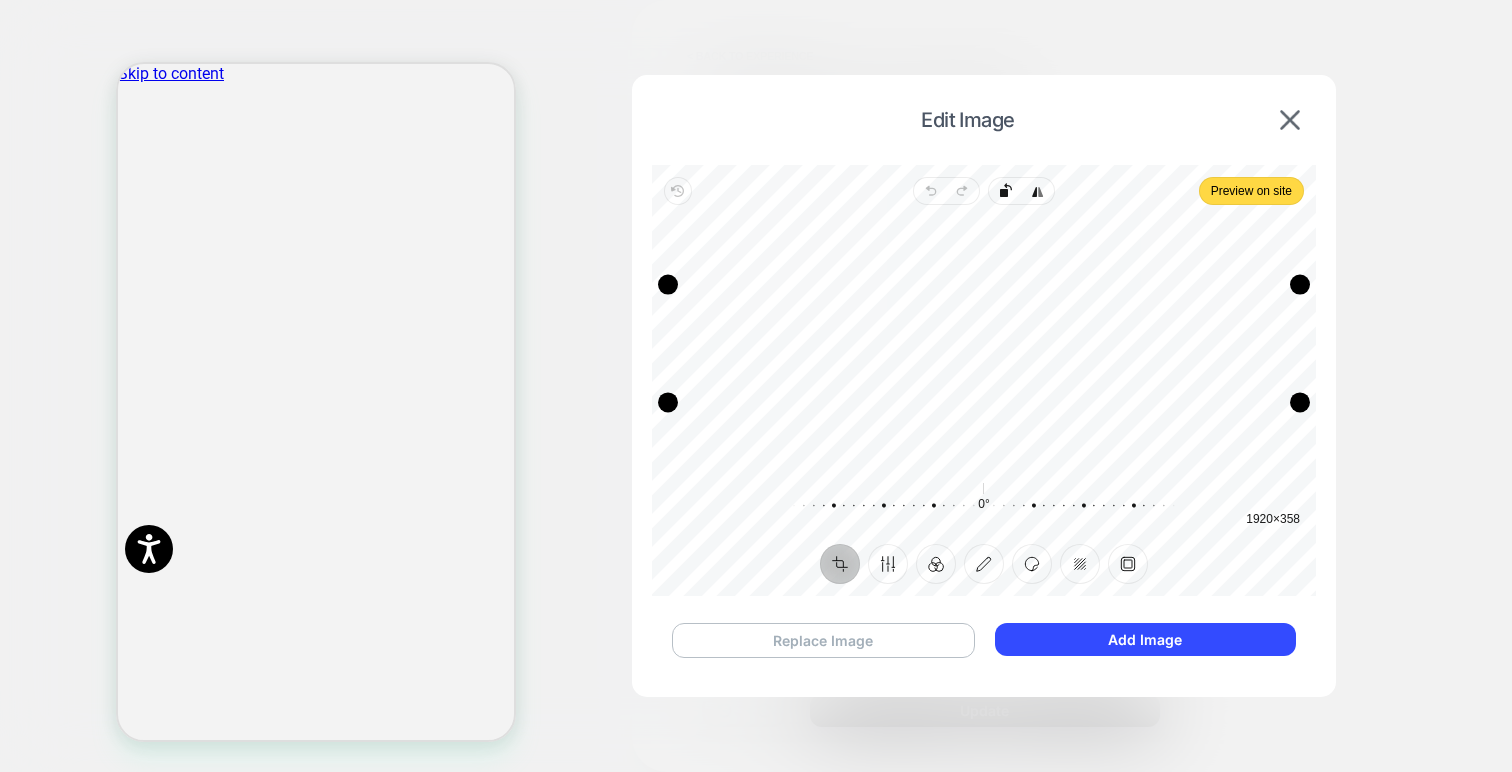 click on "Replace Image" at bounding box center [823, 640] 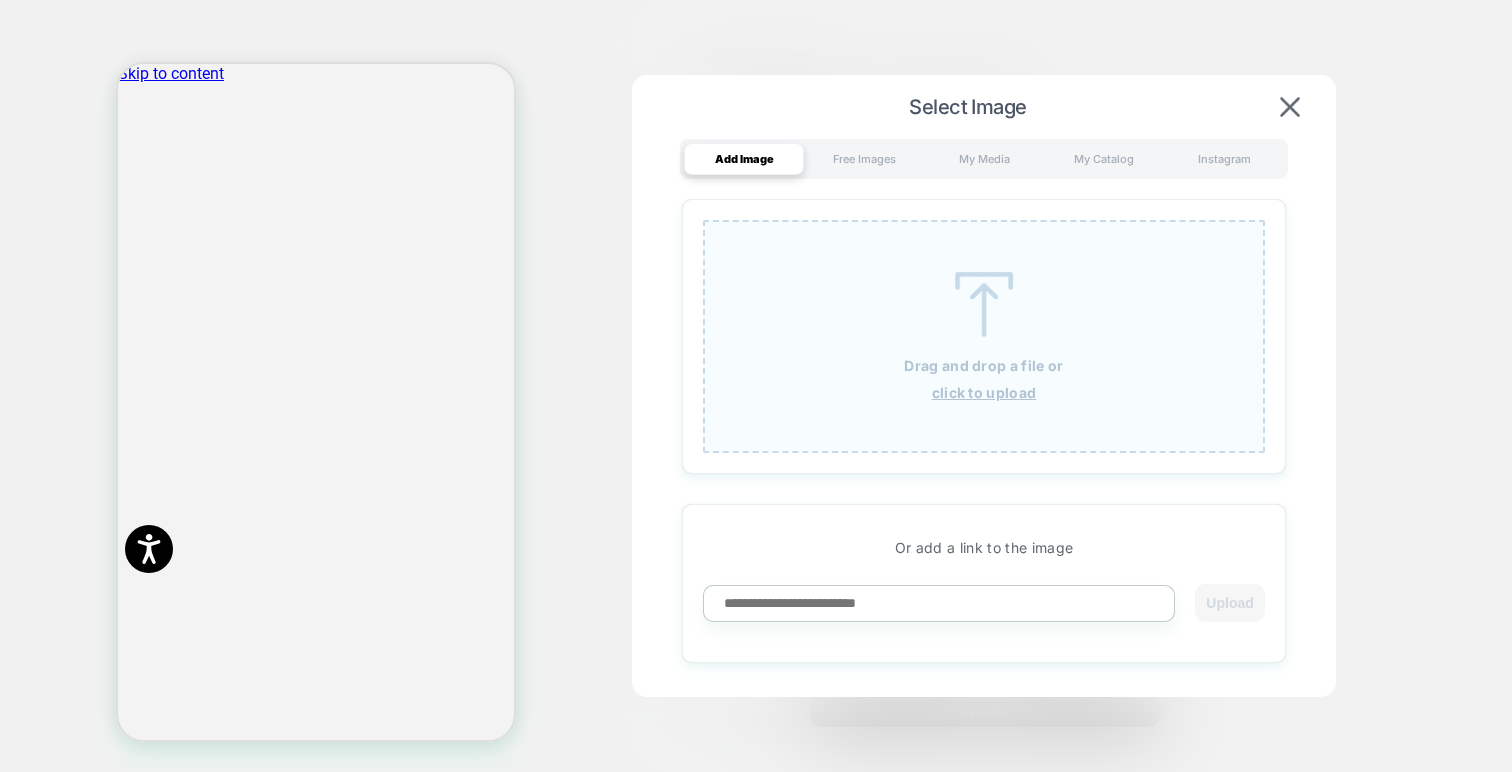 scroll, scrollTop: 0, scrollLeft: 0, axis: both 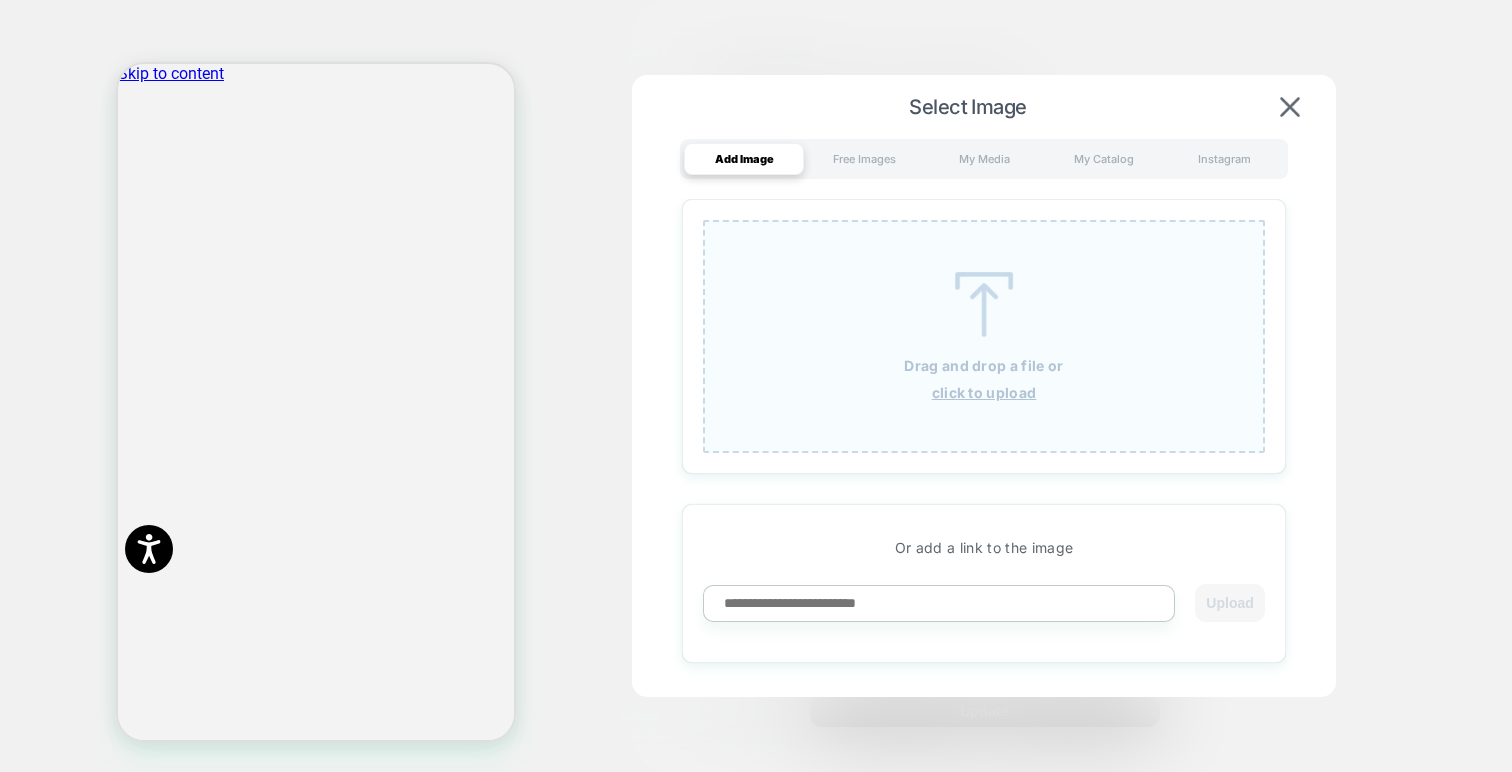 click on "click to upload" at bounding box center [984, 392] 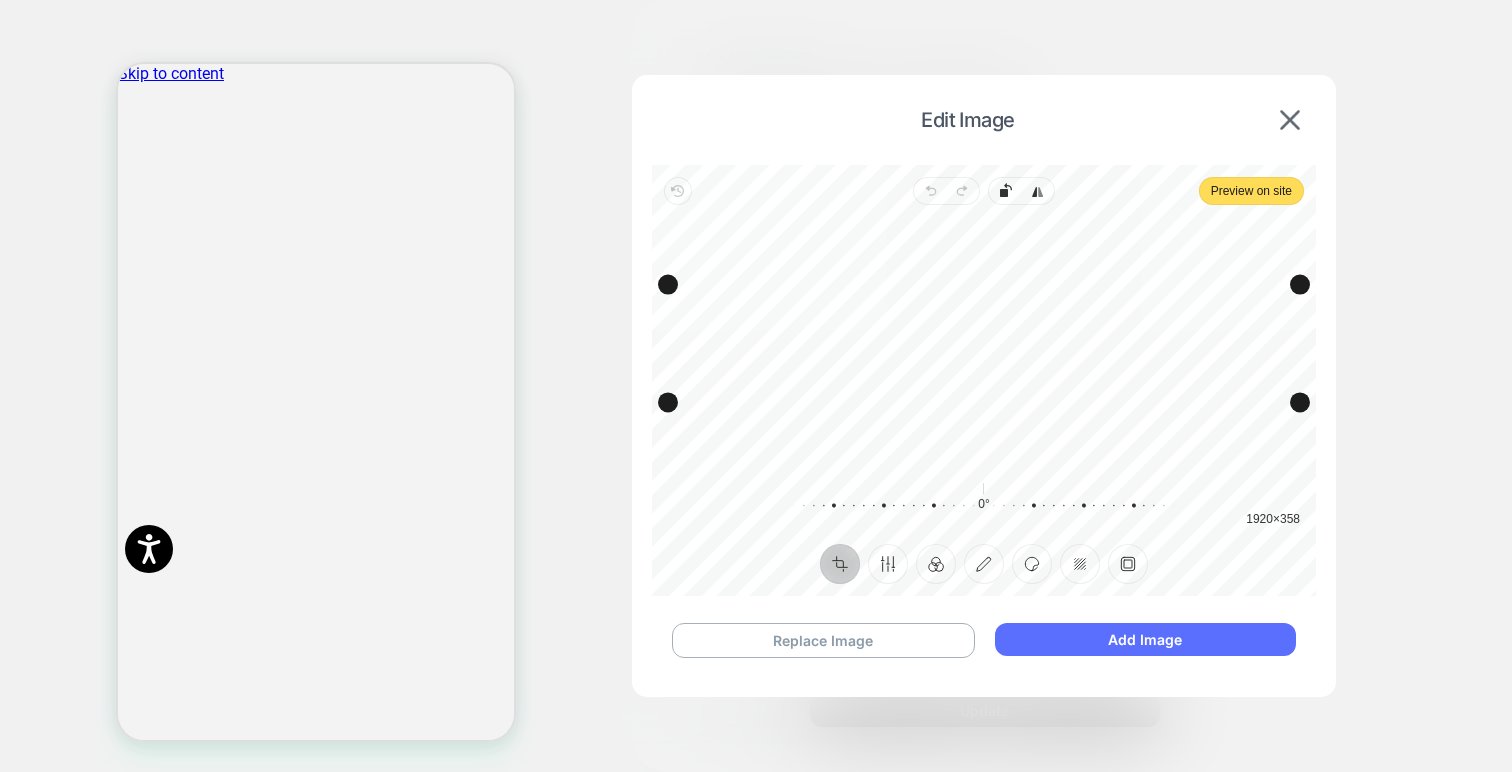 click on "Add Image" at bounding box center [1145, 639] 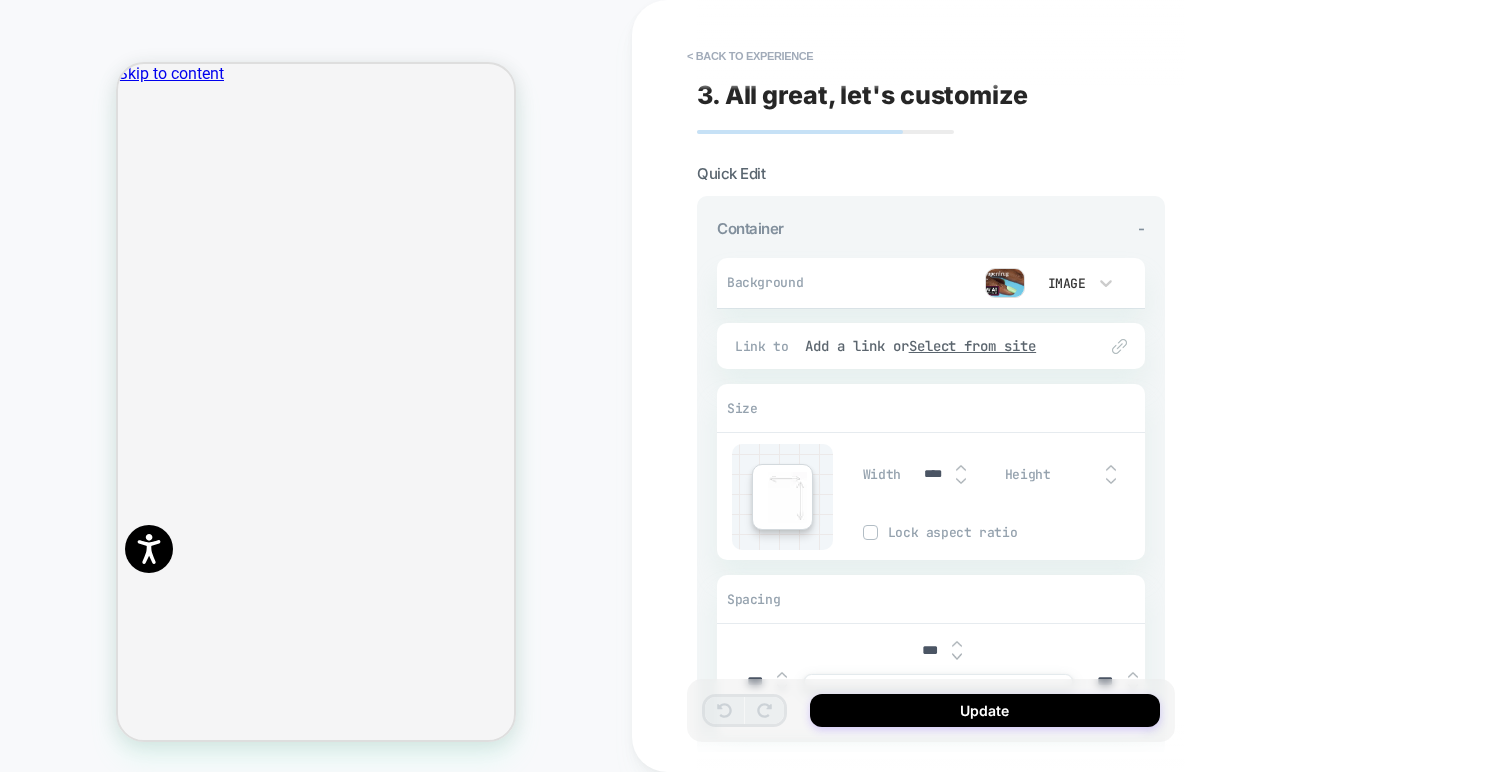 scroll, scrollTop: 0, scrollLeft: 1188, axis: horizontal 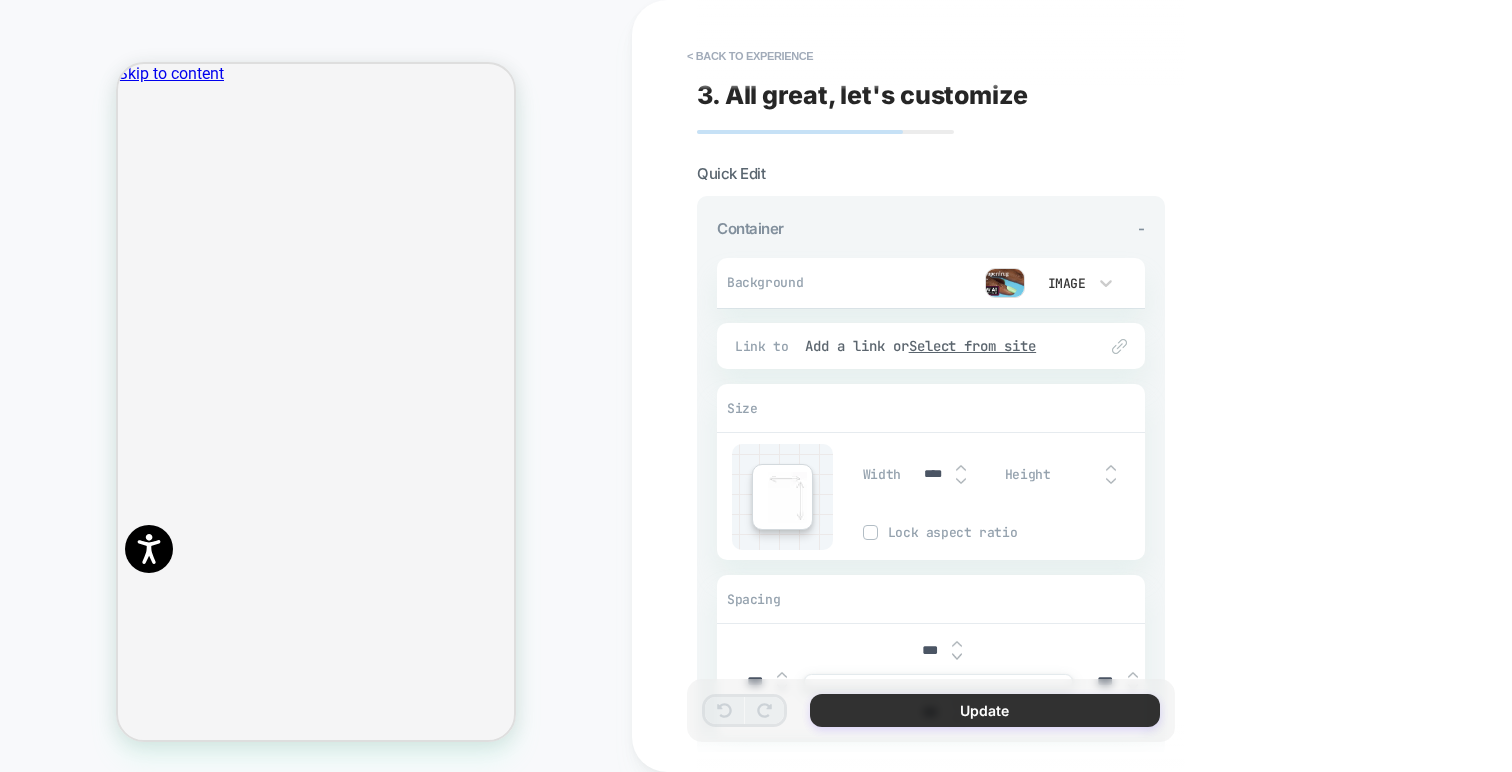 click on "Update" at bounding box center (985, 710) 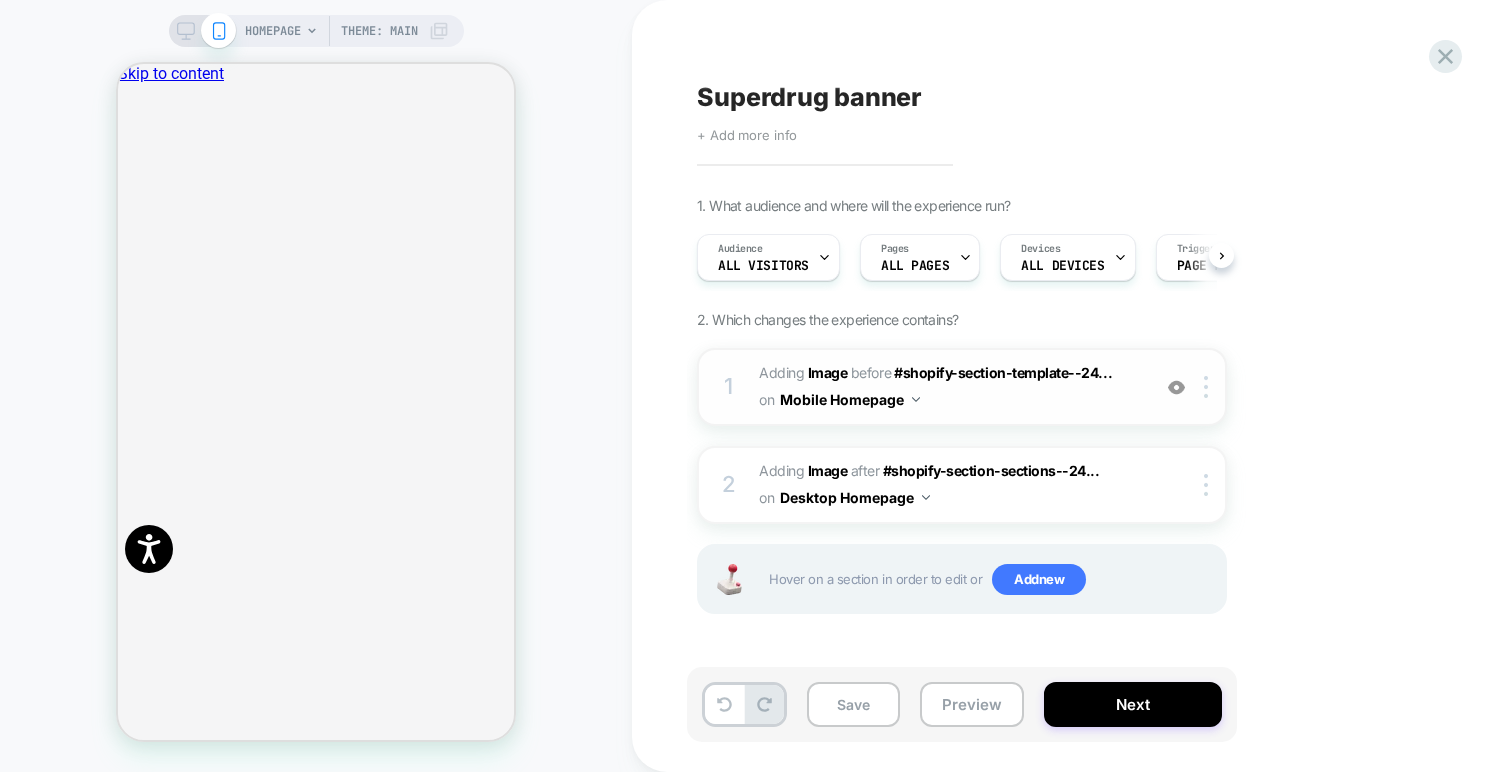 scroll, scrollTop: 0, scrollLeft: 1, axis: horizontal 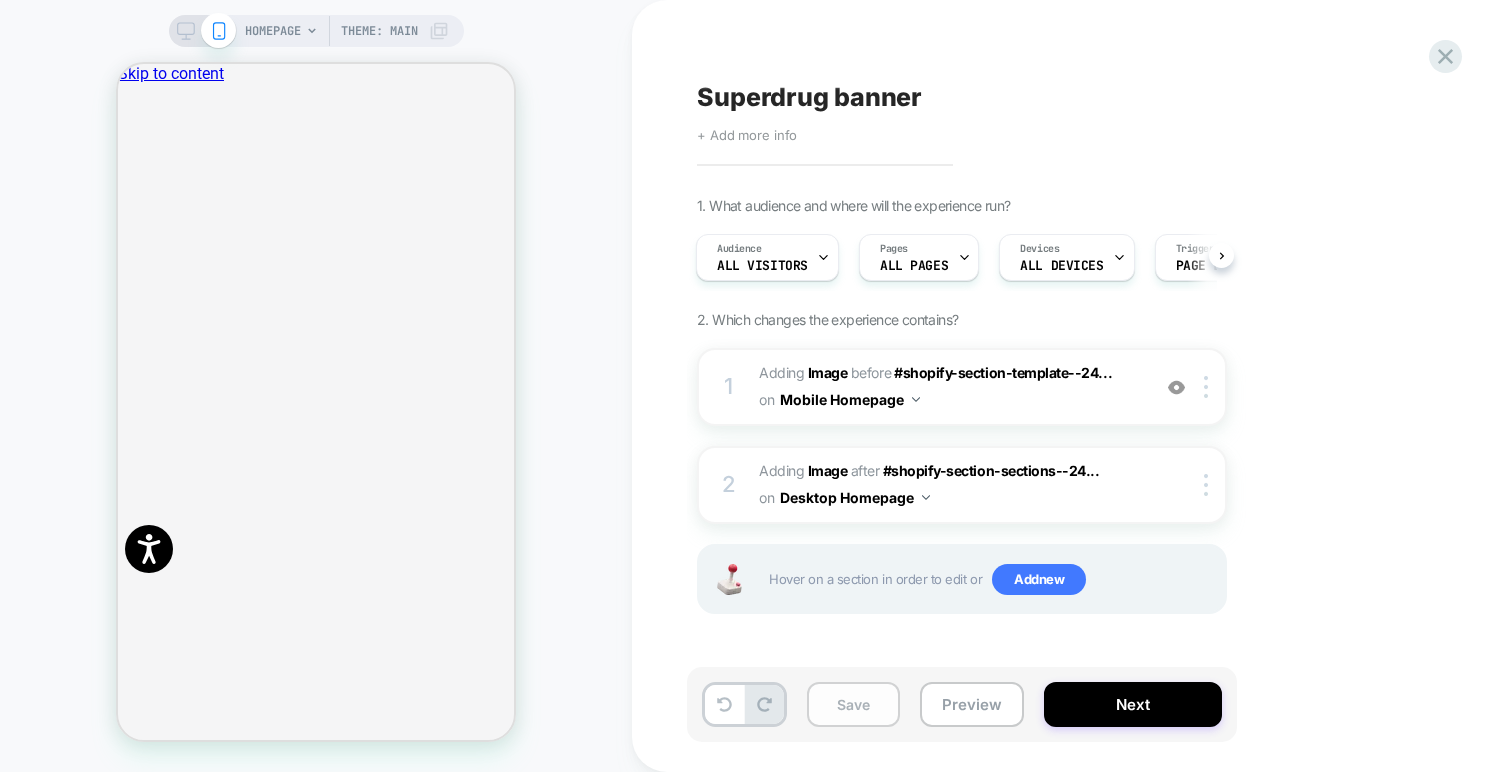 click on "Save" at bounding box center [853, 704] 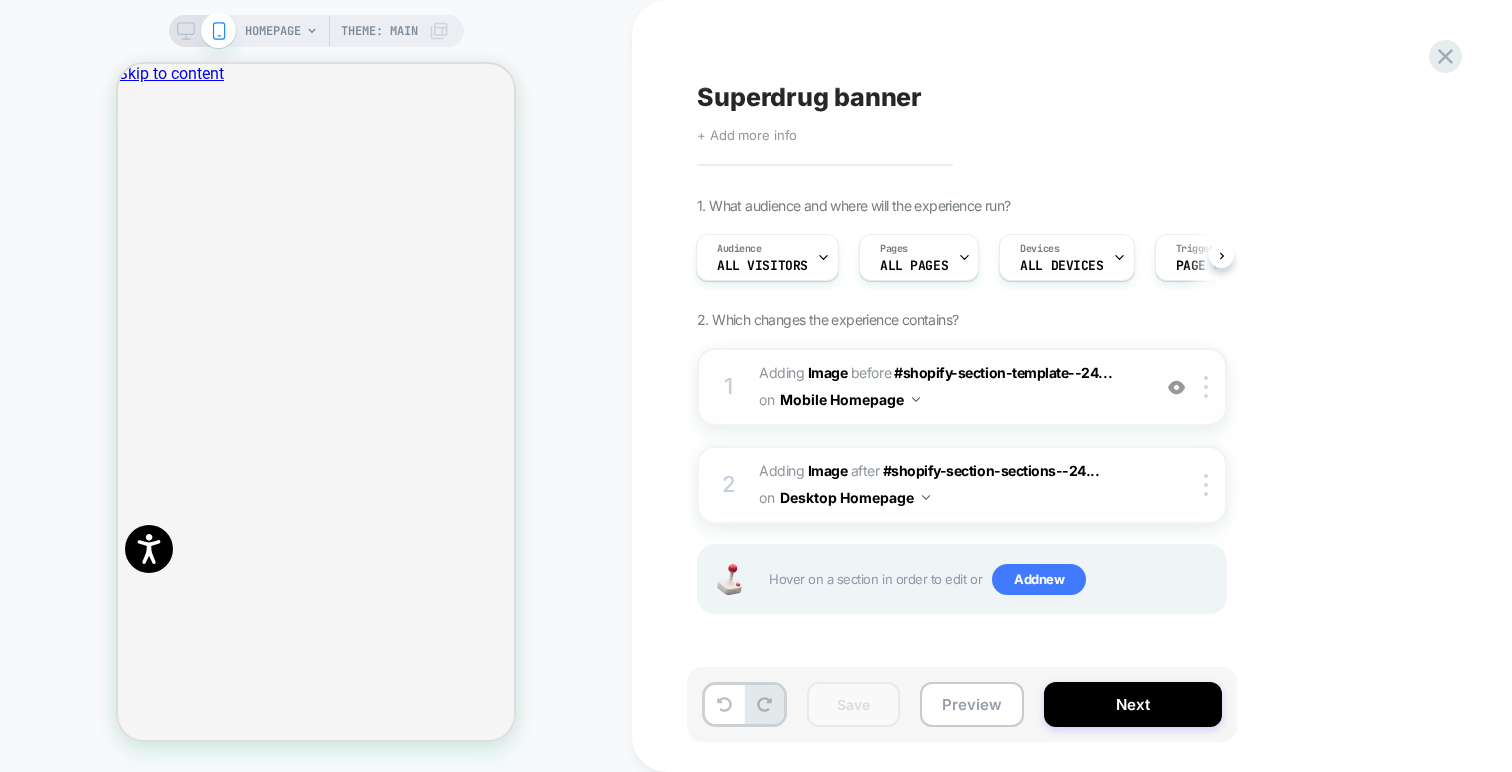 scroll, scrollTop: 0, scrollLeft: 792, axis: horizontal 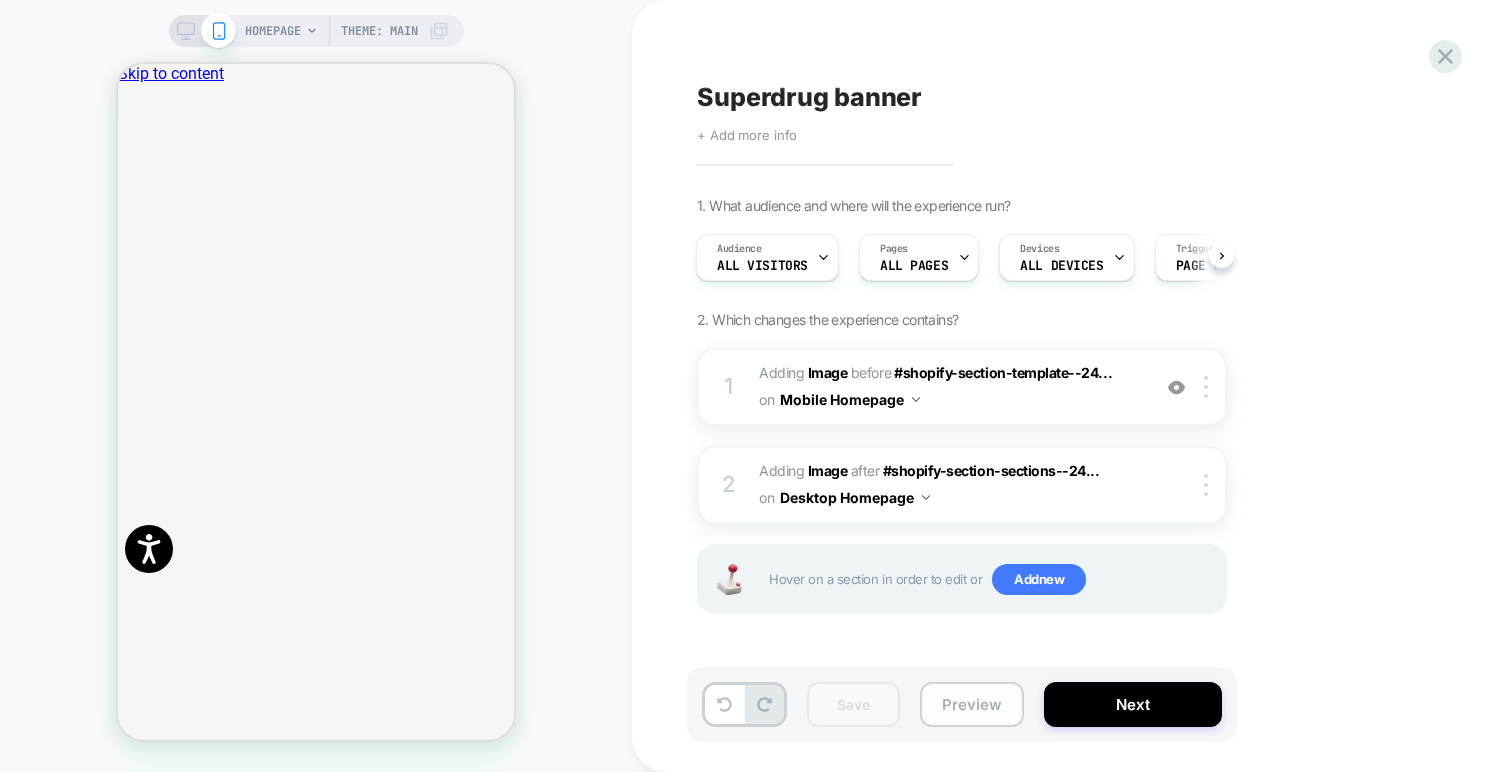 click on "Preview" at bounding box center [972, 704] 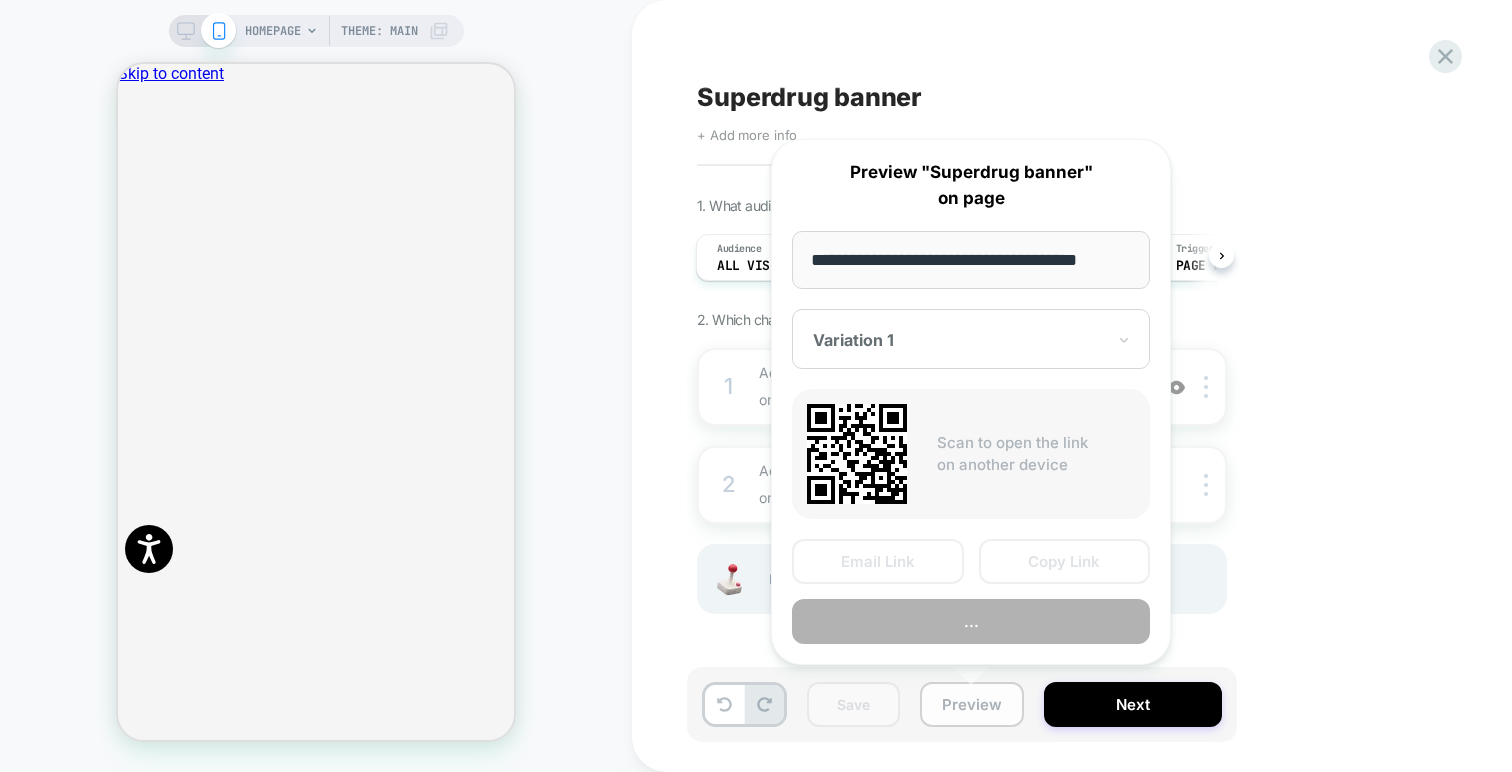 scroll, scrollTop: 0, scrollLeft: 0, axis: both 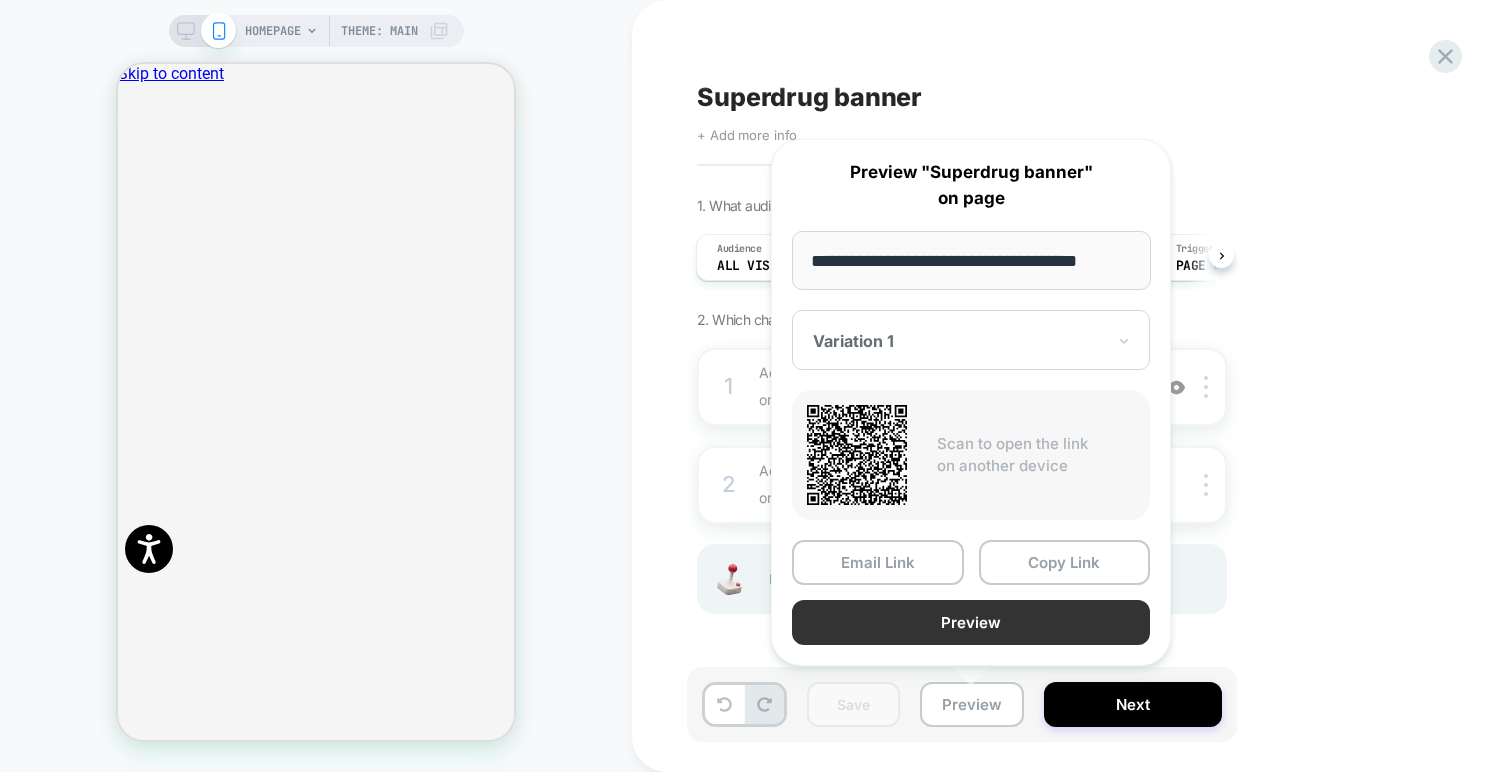 click on "Preview" at bounding box center (971, 622) 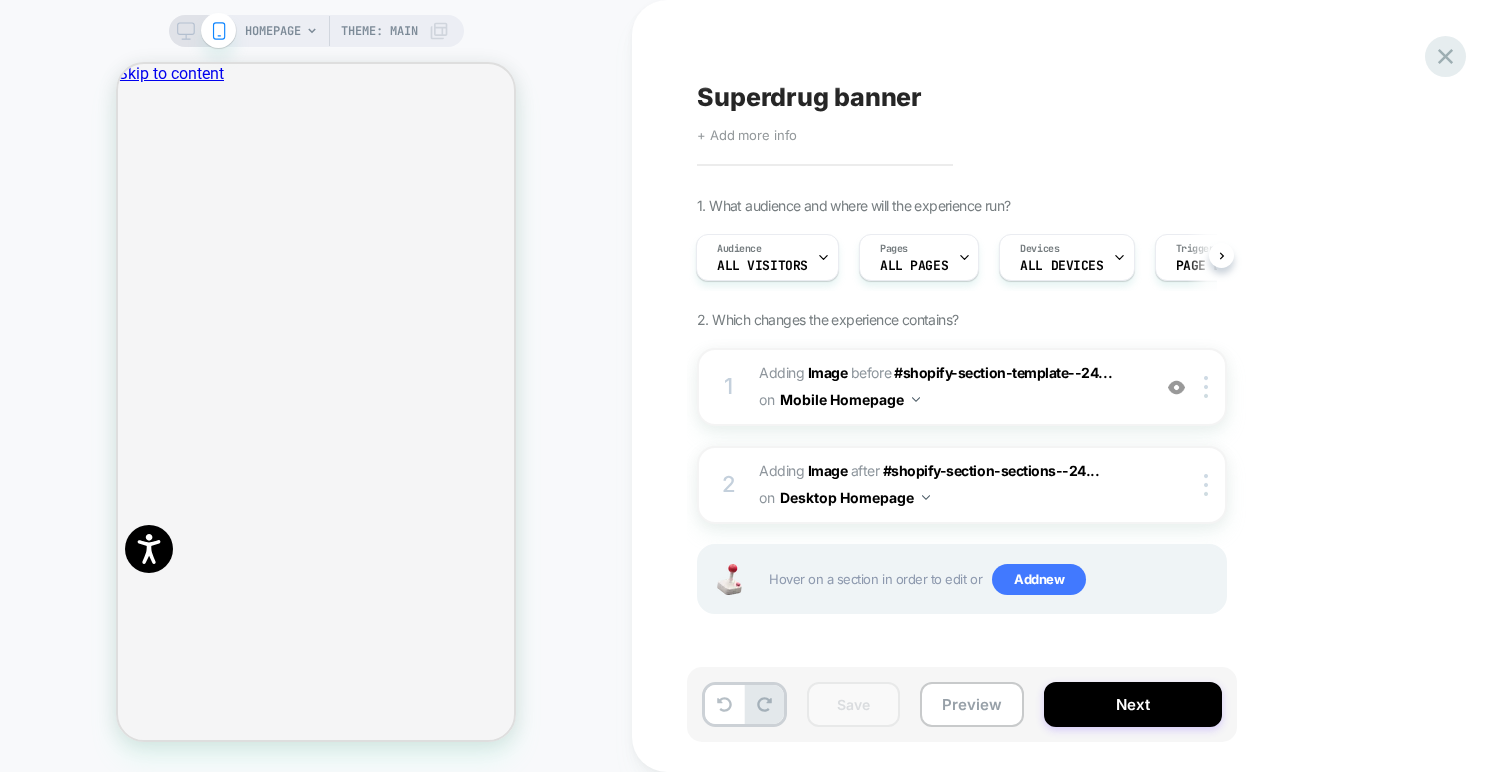 scroll, scrollTop: 0, scrollLeft: 5, axis: horizontal 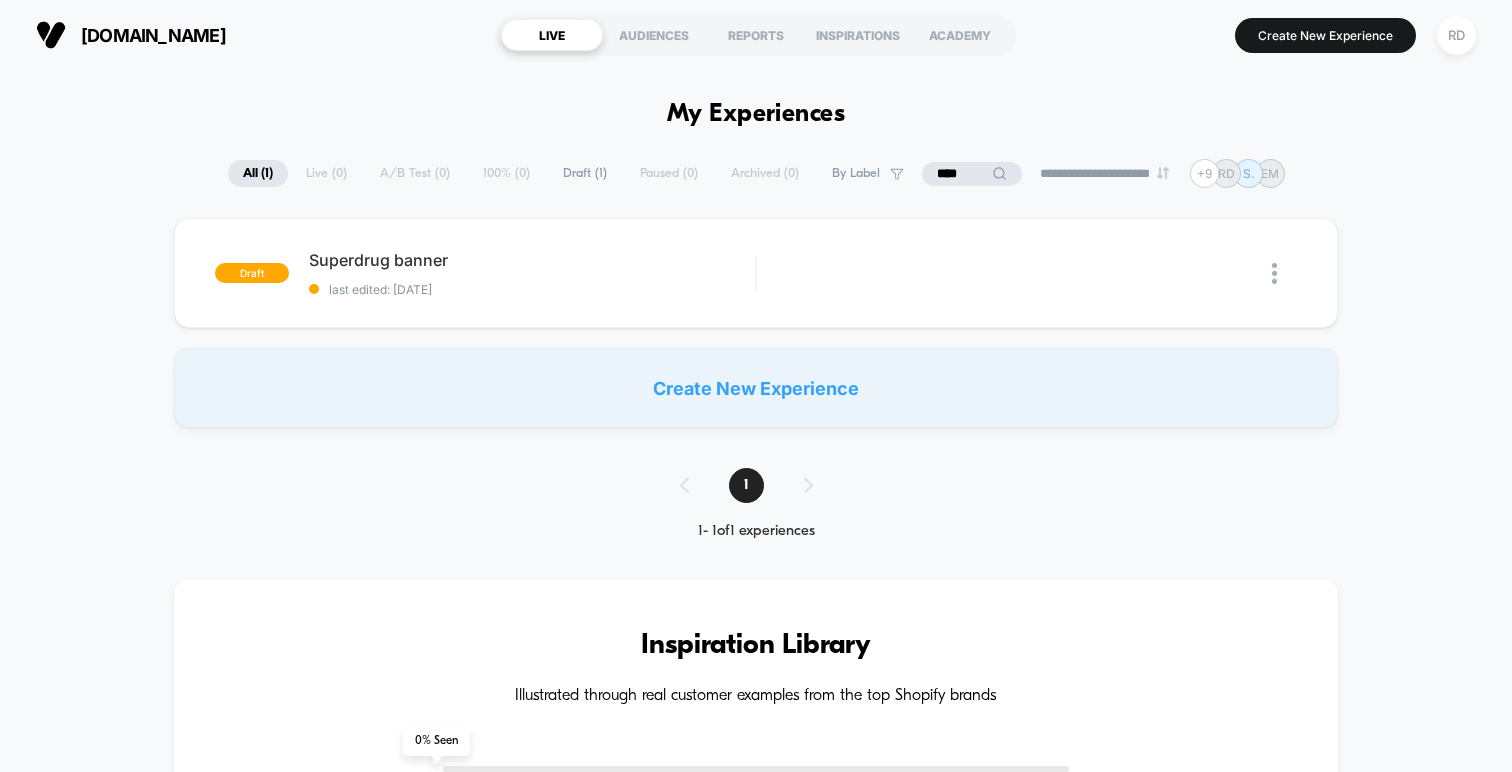 click on "**********" at bounding box center (756, 173) 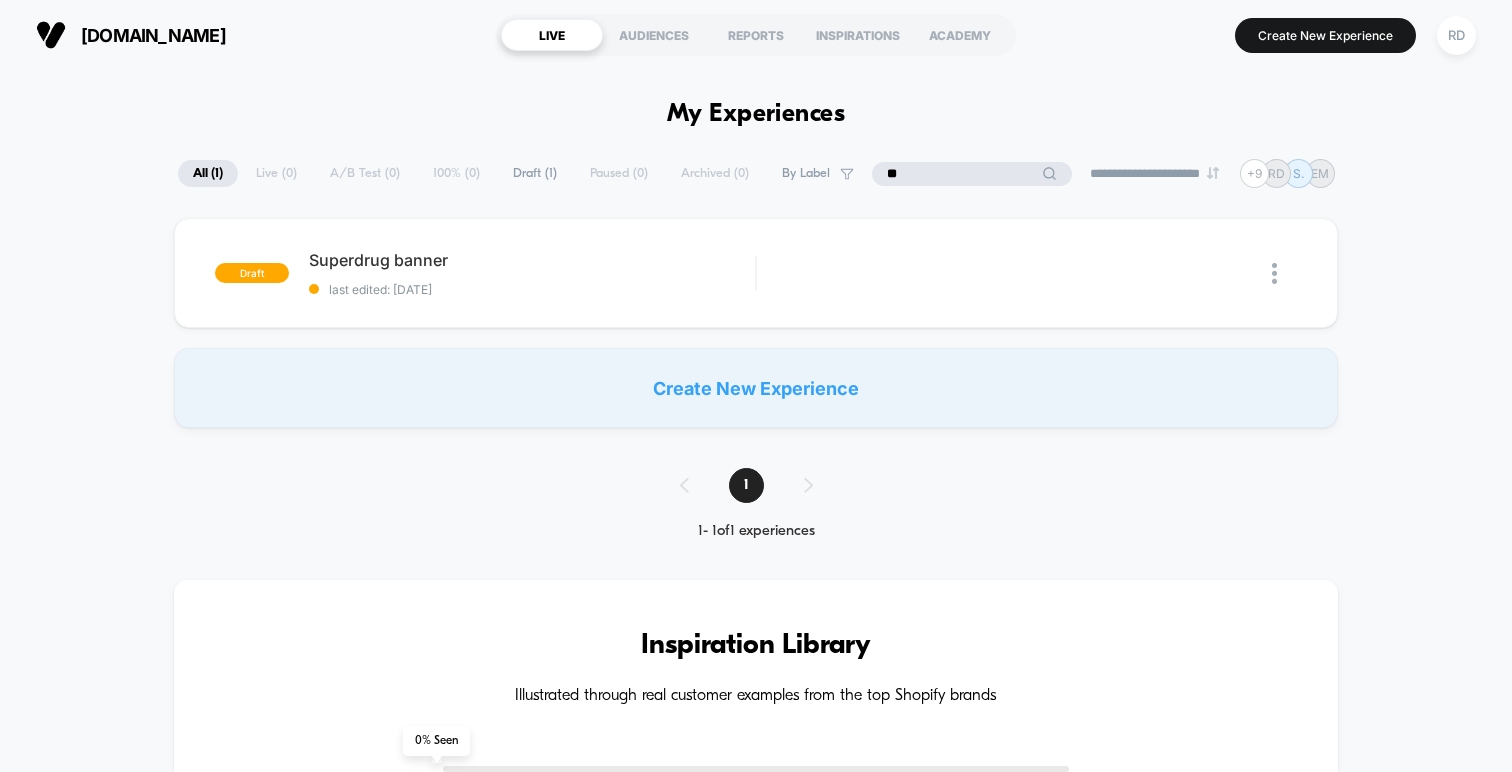 type on "*" 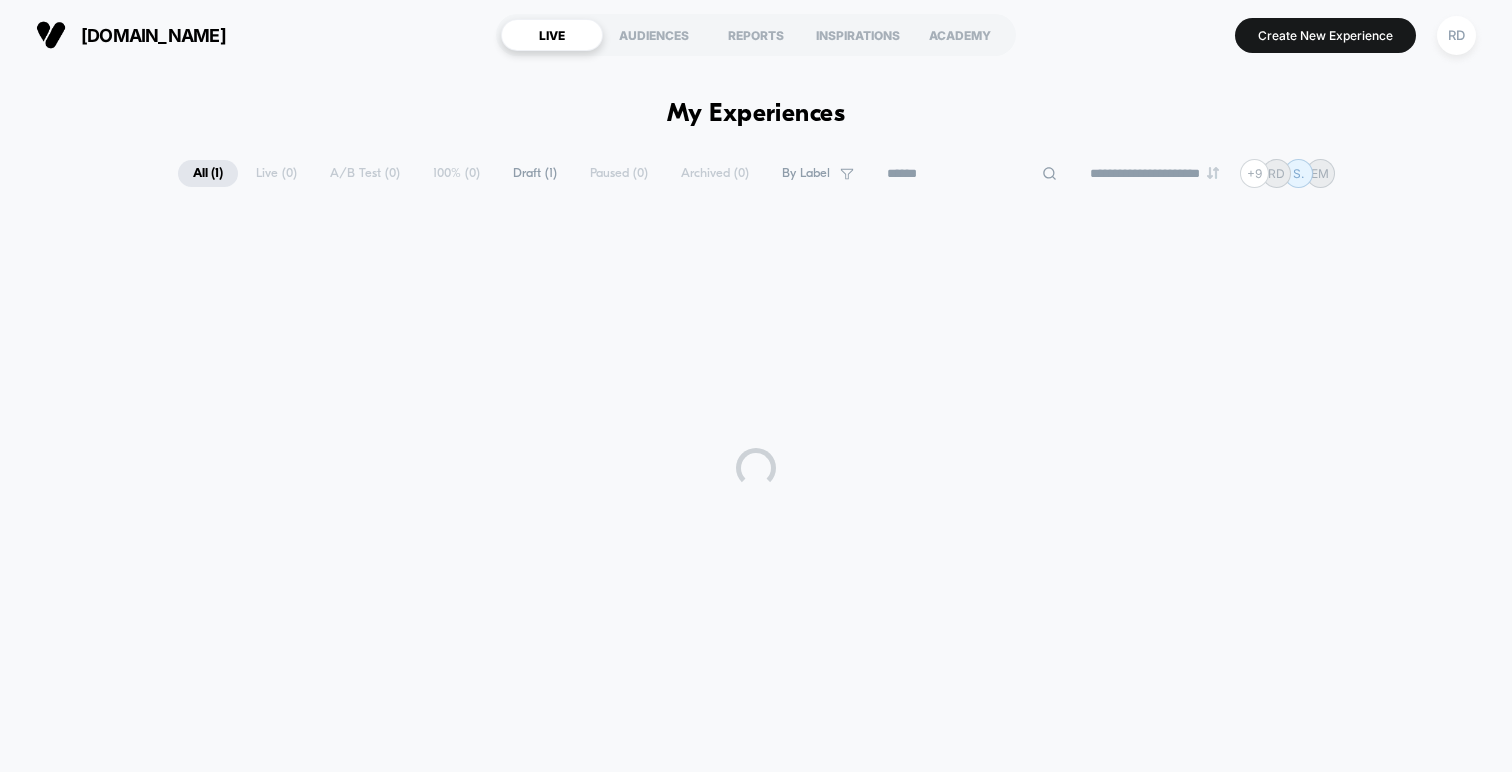 type 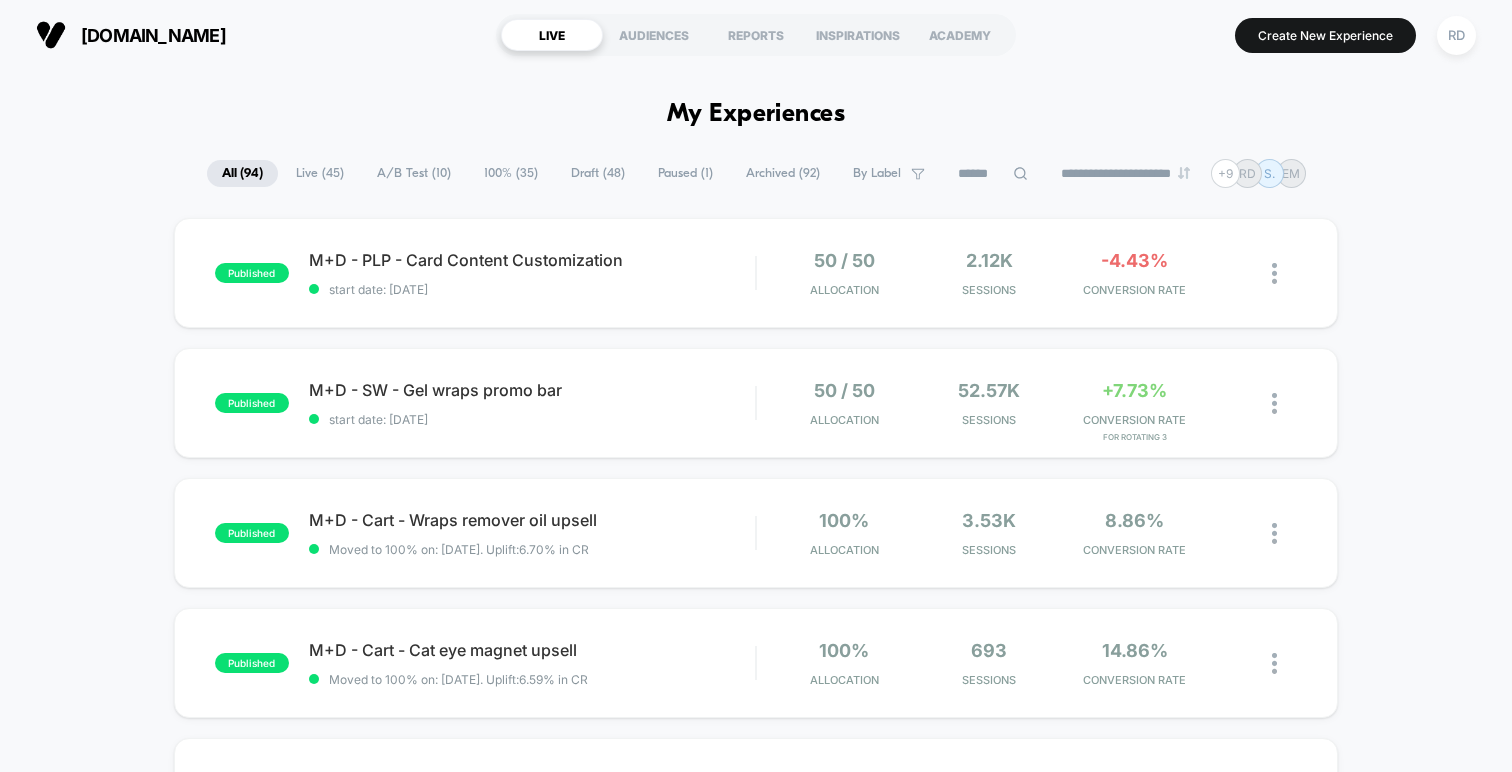click on "published M+D - PLP - Card Content Customization start date: [DATE] 50 / 50 Allocation 2.12k Sessions -4.43% CONVERSION RATE published M+D - SW - Gel wraps promo bar start date: [DATE] 50 / 50 Allocation 52.57k Sessions +7.73% CONVERSION RATE for Rotating 3 published M+D - Cart - Wraps remover oil upsell Moved to 100% on:   [DATE] . Uplift: 6.70% in CR 100% Allocation 3.53k Sessions 8.86% CONVERSION RATE published M+D - Cart - Cat eye magnet upsell Moved to 100% on:   [DATE] . Uplift: 6.59% in CR 100% Allocation 693 Sessions 14.86% CONVERSION RATE published M+D - PLP - Wraps Main Image Moved to 100% on:   [DATE] . Uplift: 28.06% in PSV 100% Allocation 10.32k Sessions £1.39 PER SESSION VALUE published Save message - Colours collection pages start date: [DATE] 50 / 50 Allocation 23.03k Sessions +1.73% CONVERSION RATE published Save message - Wraps collection pages start date: [DATE] 50 / 50 Allocation 25.24k Sessions +12.67% CONVERSION RATE paused June sale - Timer Edit Duplicate" at bounding box center [756, 1038] 